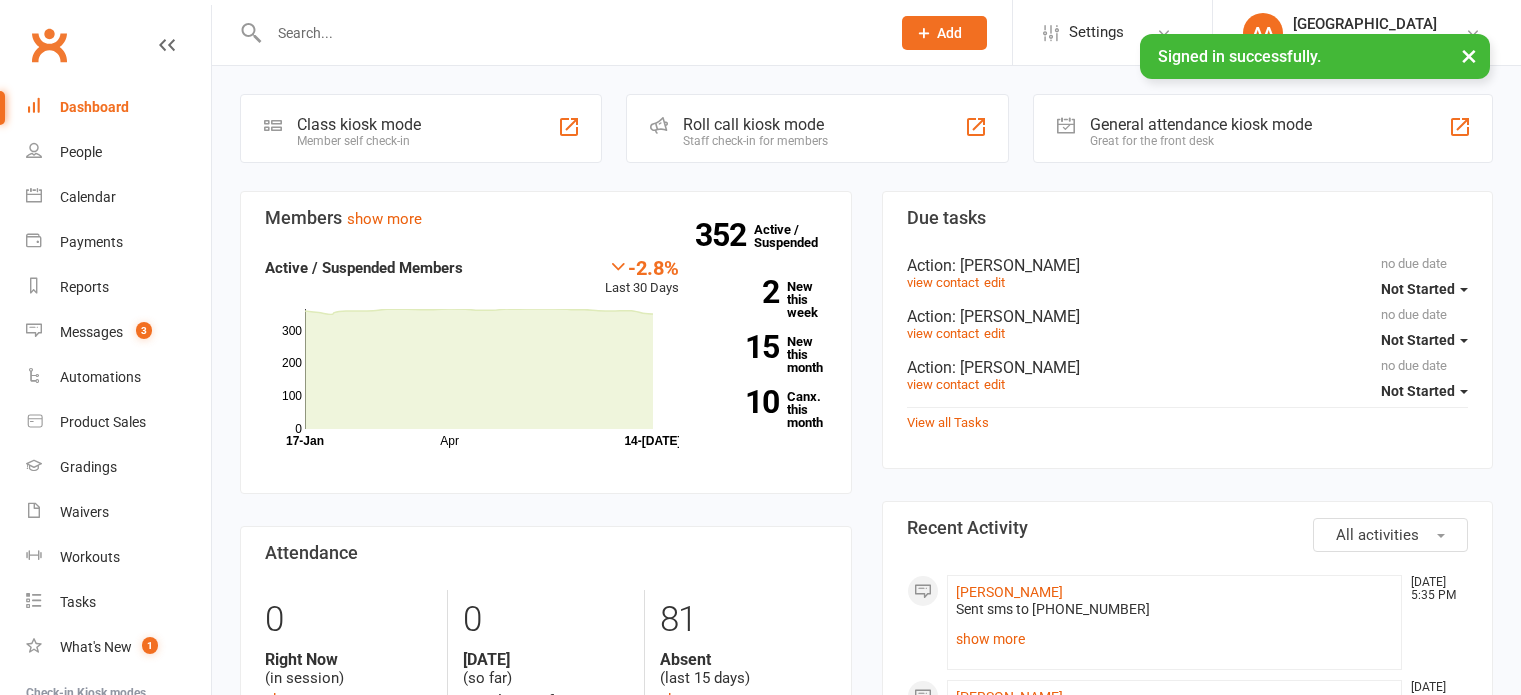 scroll, scrollTop: 0, scrollLeft: 0, axis: both 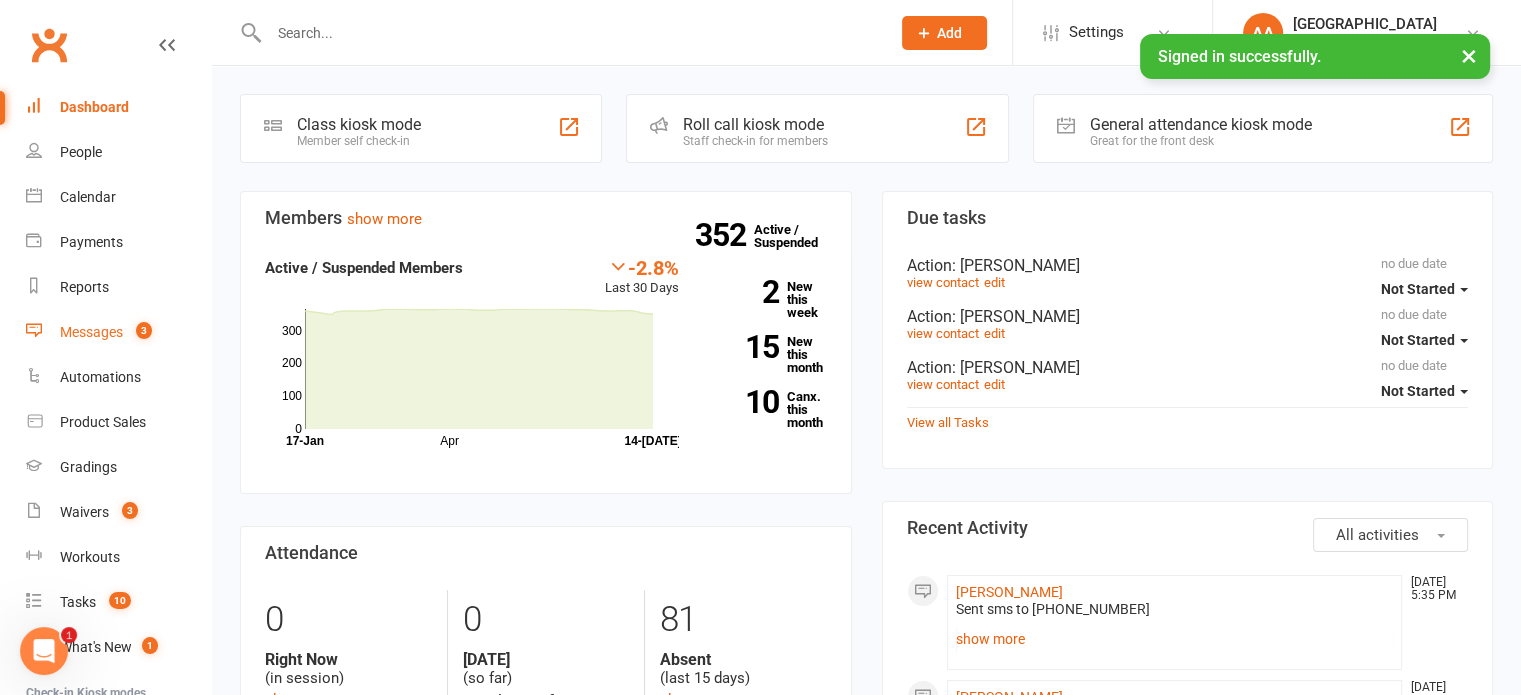 click on "Messages" at bounding box center (91, 332) 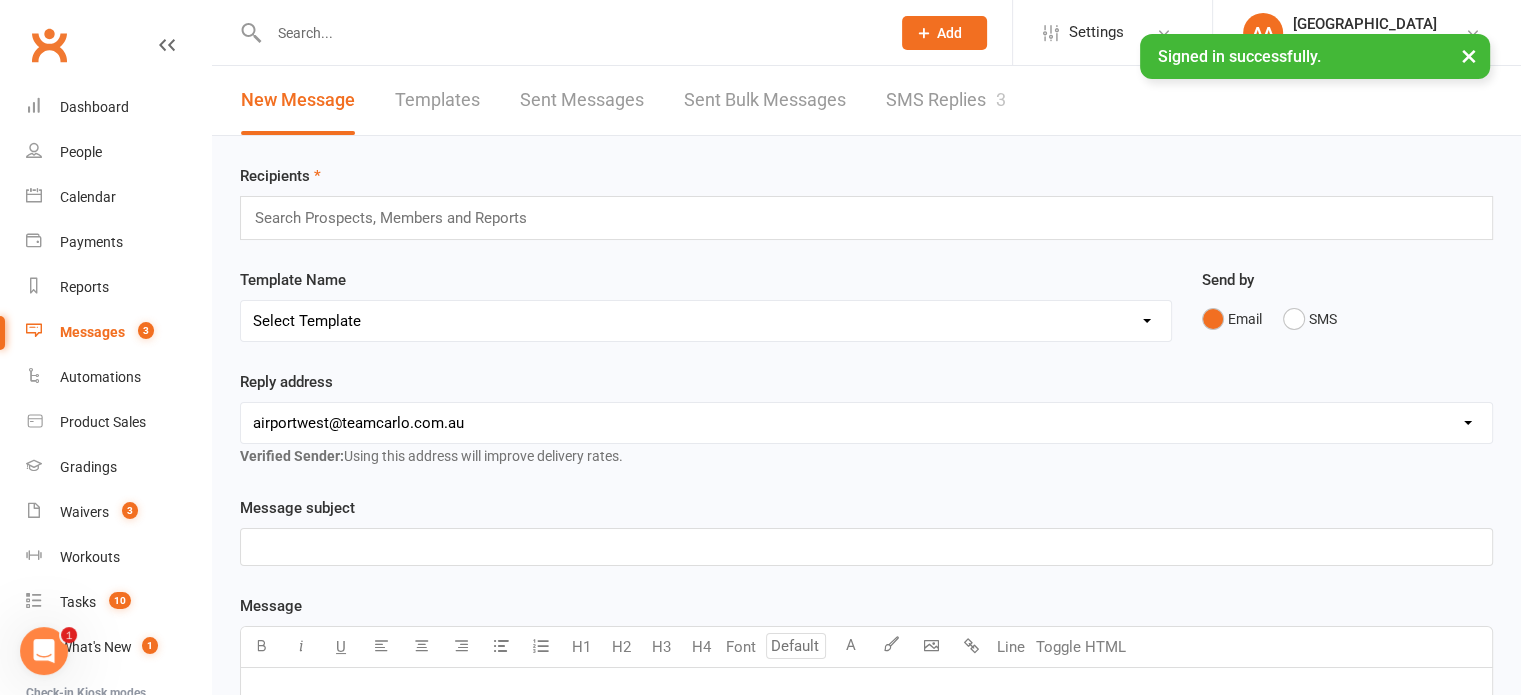 click on "New Message Templates Sent Messages Sent Bulk Messages SMS Replies  3" at bounding box center [623, 100] 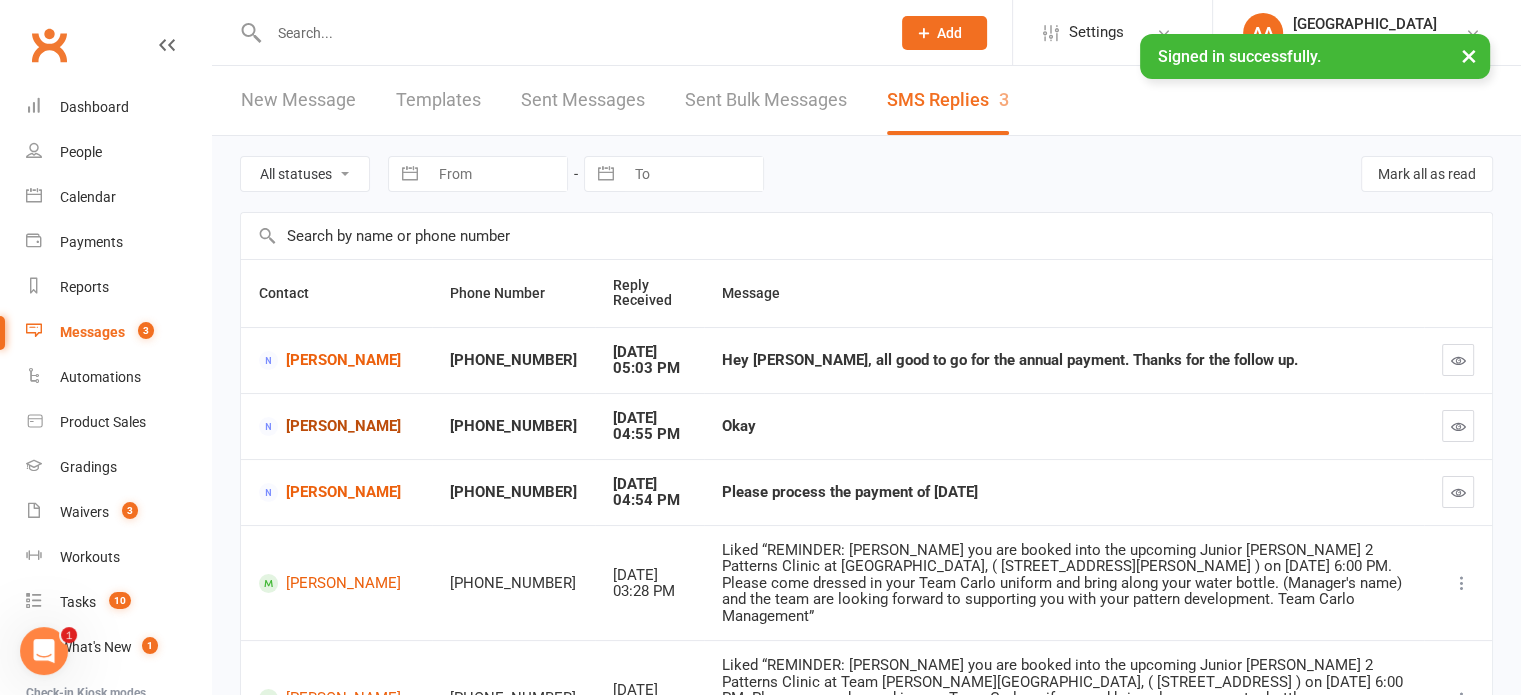 click on "[PERSON_NAME]" at bounding box center (336, 426) 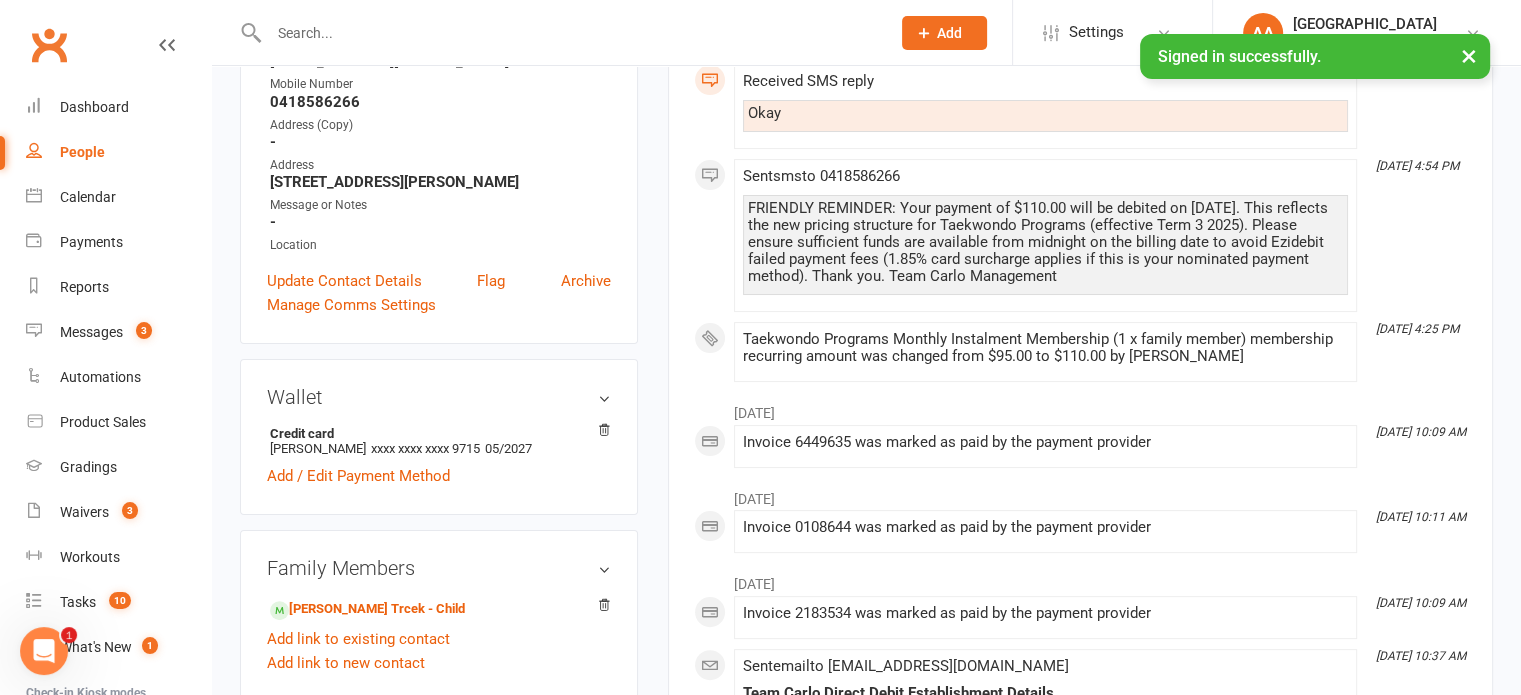 scroll, scrollTop: 100, scrollLeft: 0, axis: vertical 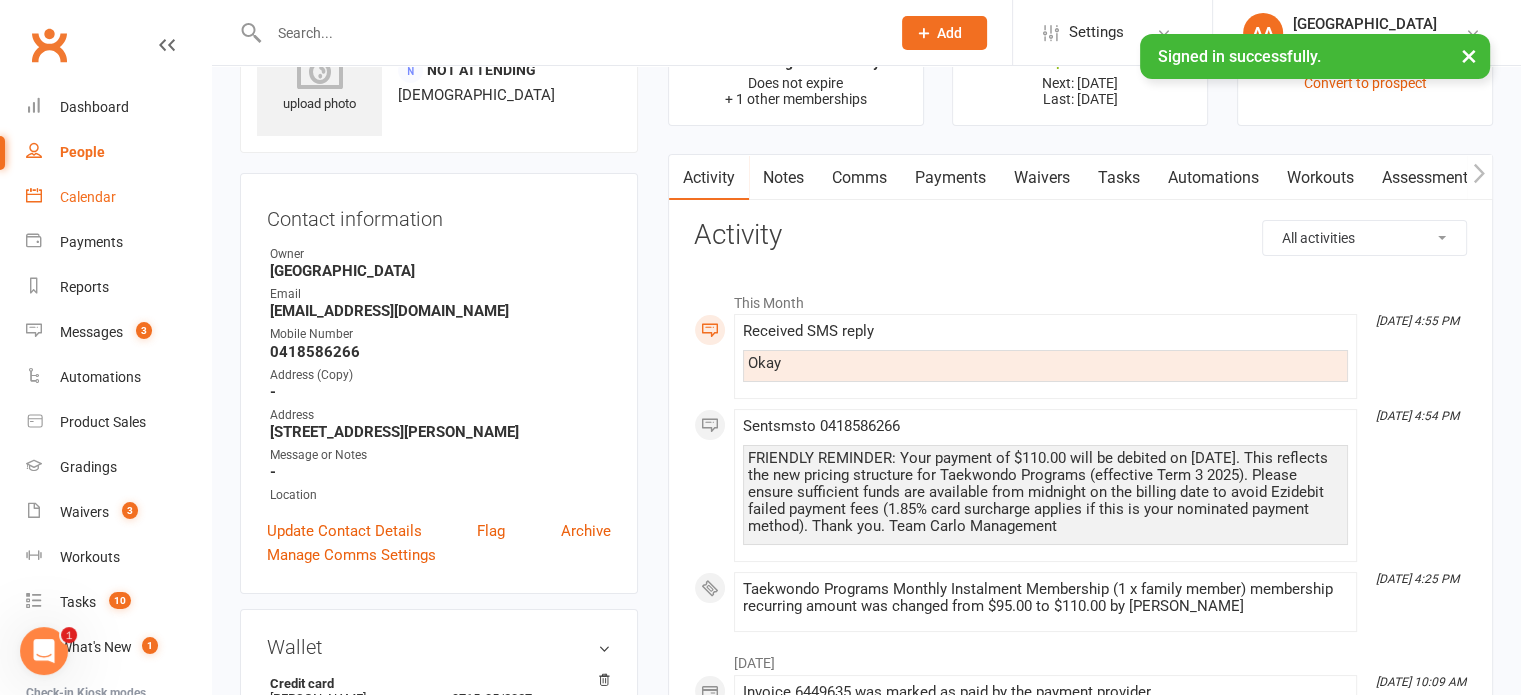 click on "Calendar" at bounding box center (88, 197) 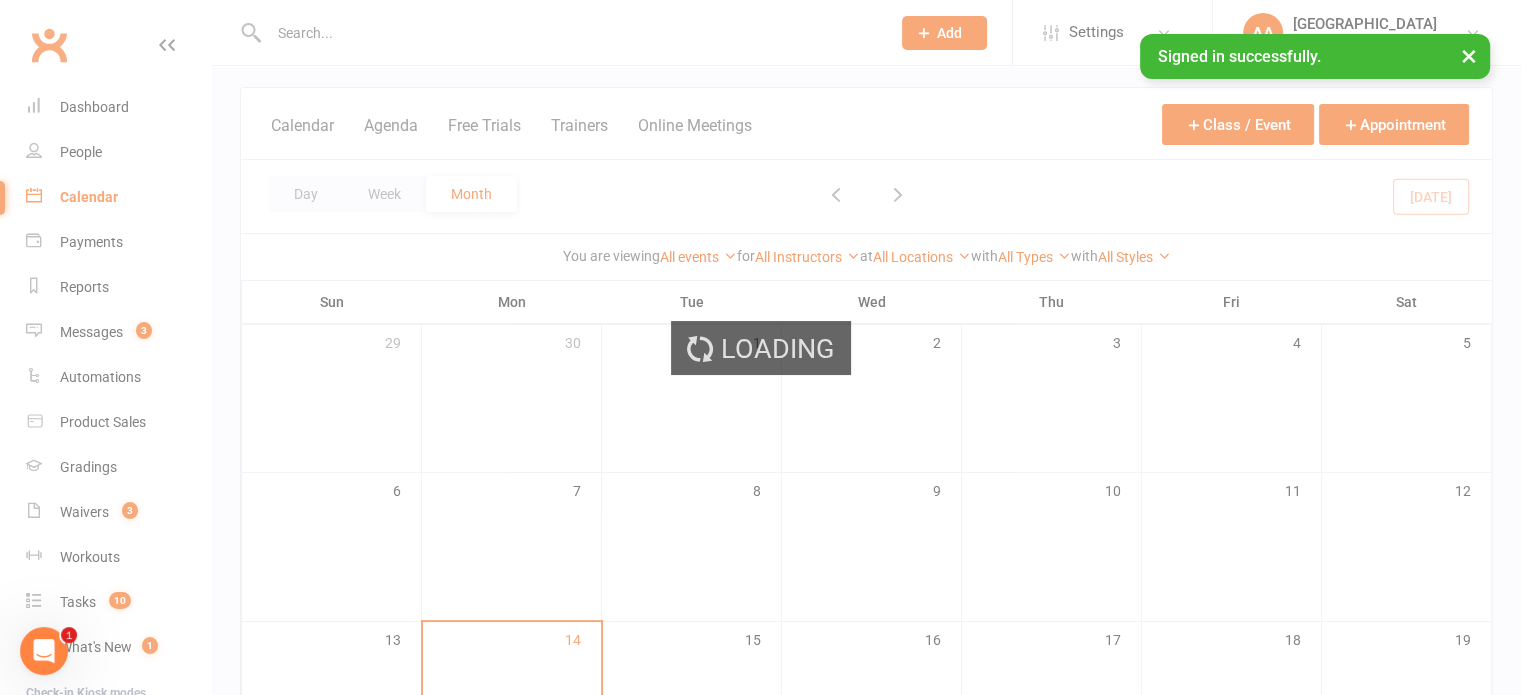 scroll, scrollTop: 0, scrollLeft: 0, axis: both 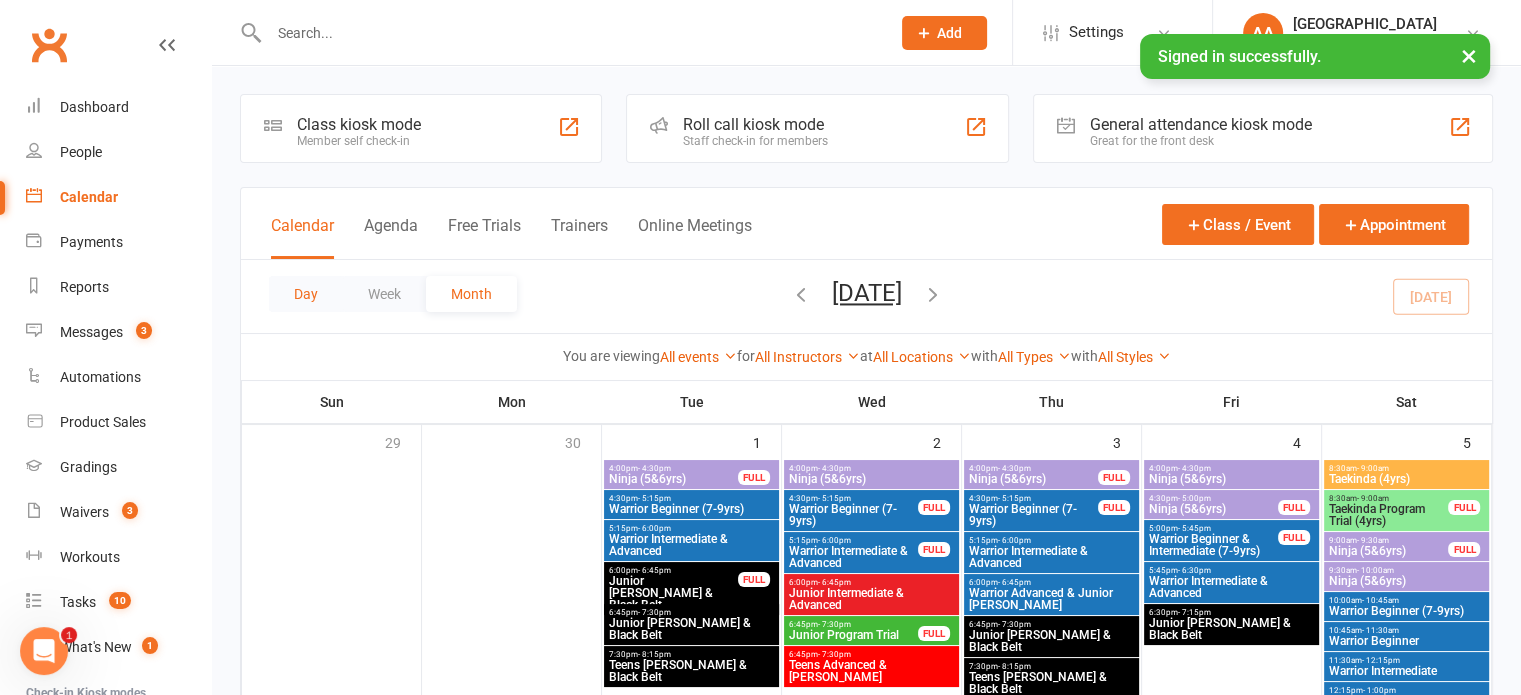 click on "Day" at bounding box center [306, 294] 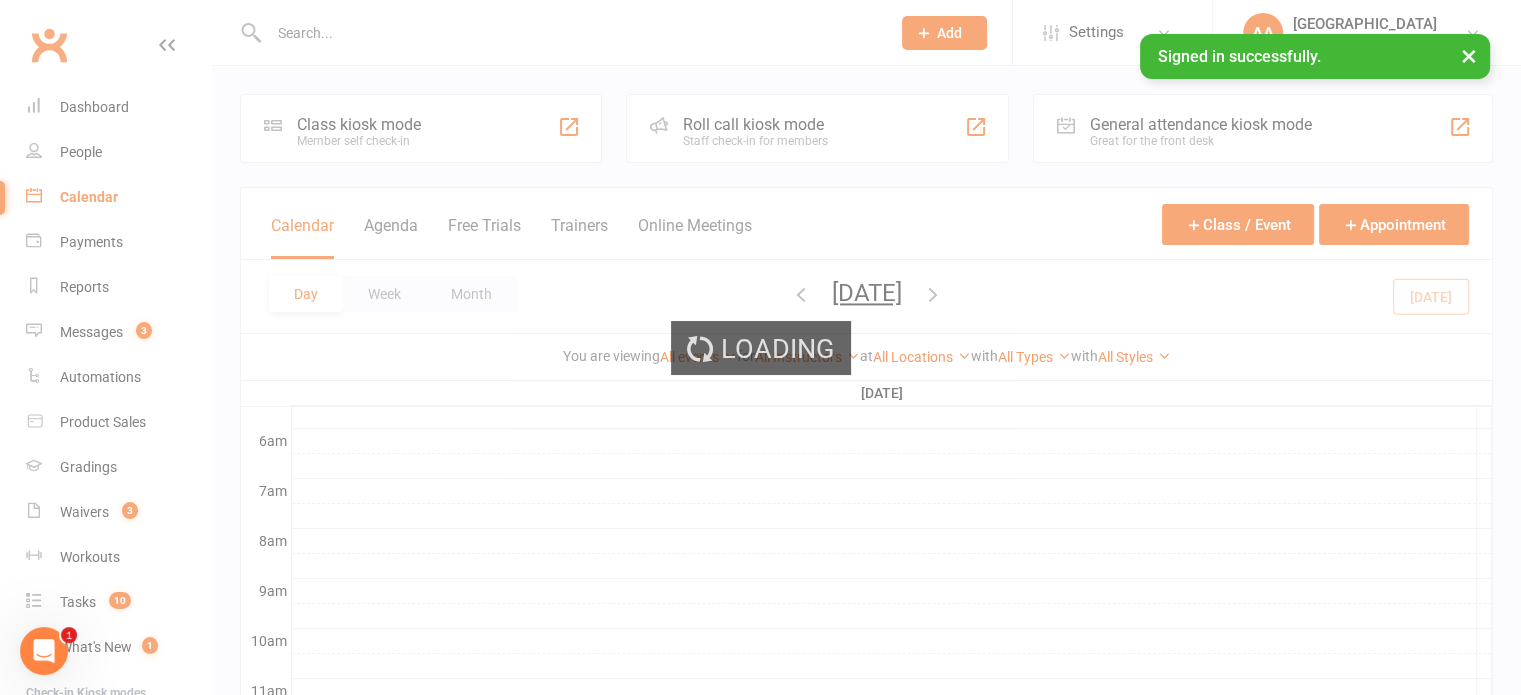 scroll, scrollTop: 0, scrollLeft: 0, axis: both 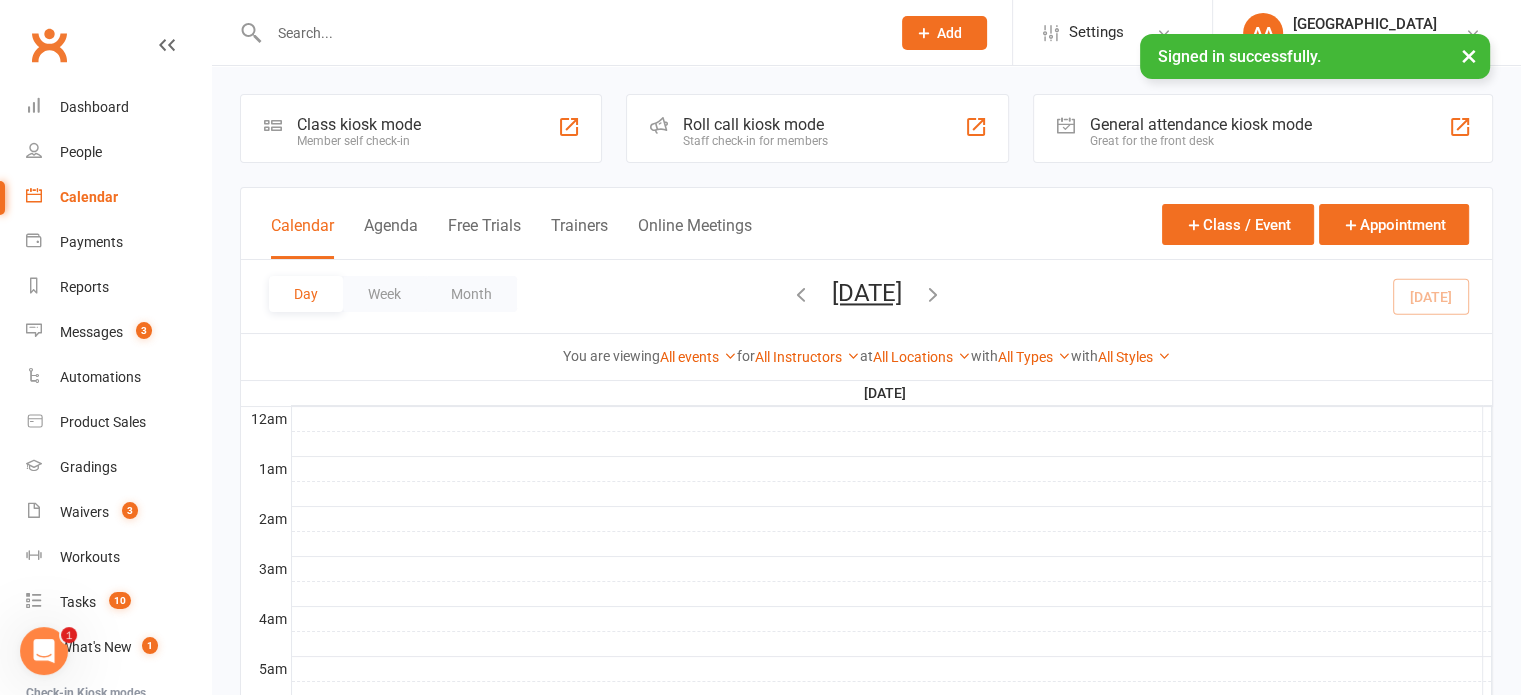 click on "Monday, Jul 14, 2025" at bounding box center (867, 293) 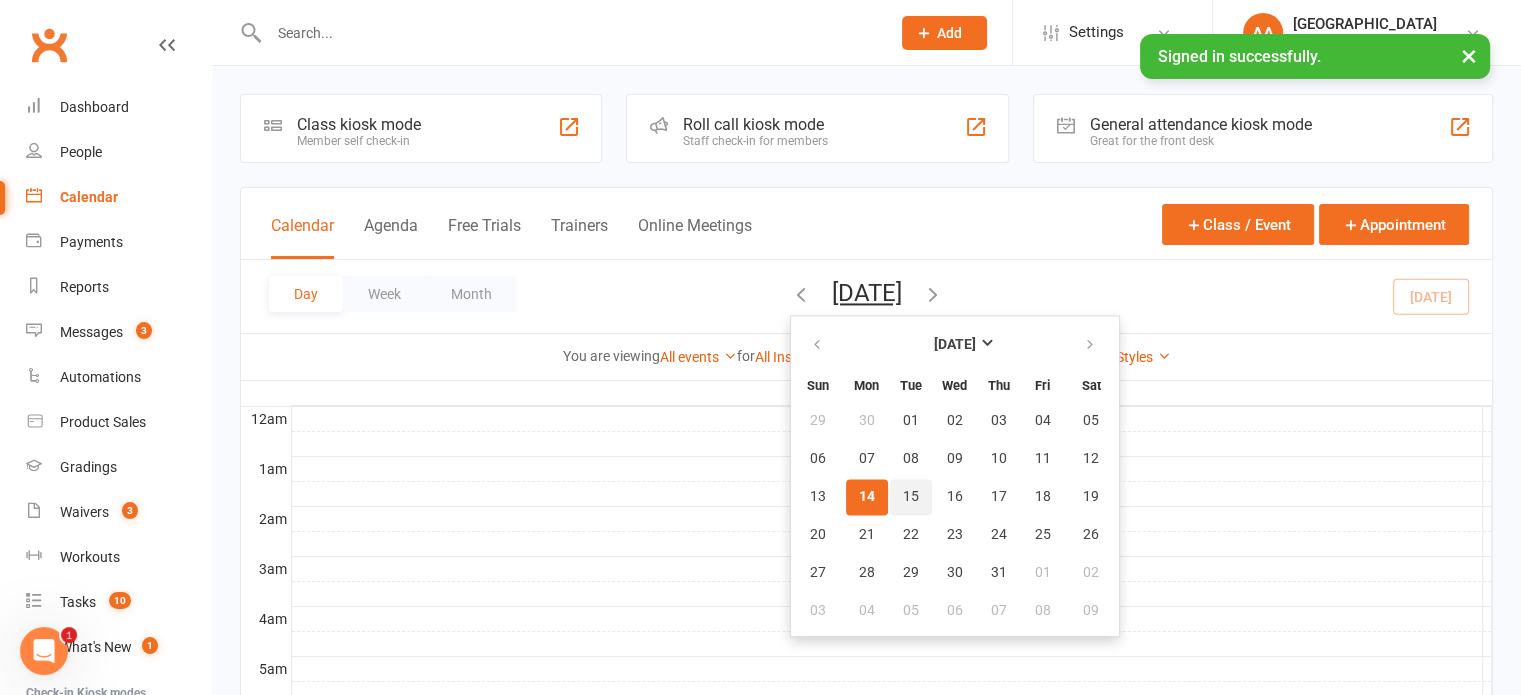 click on "15" at bounding box center (911, 497) 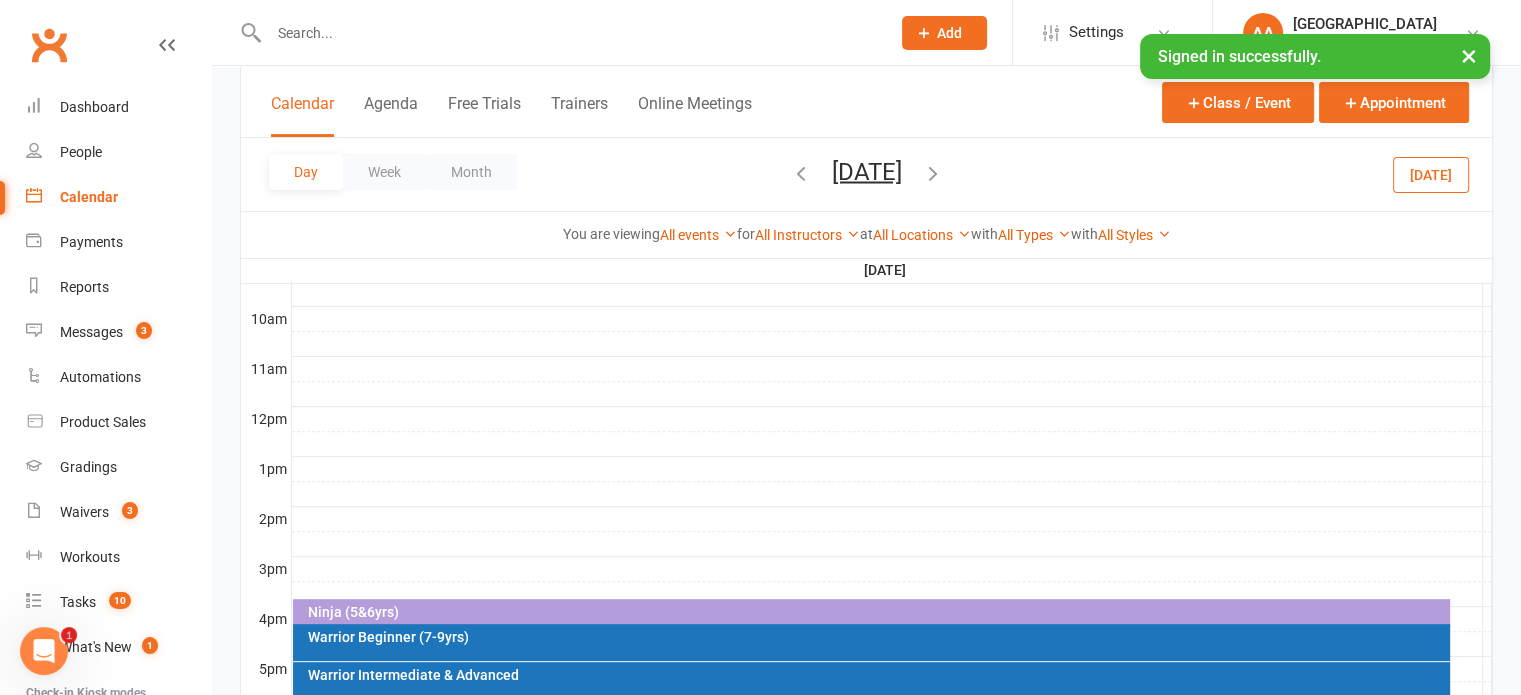 scroll, scrollTop: 800, scrollLeft: 0, axis: vertical 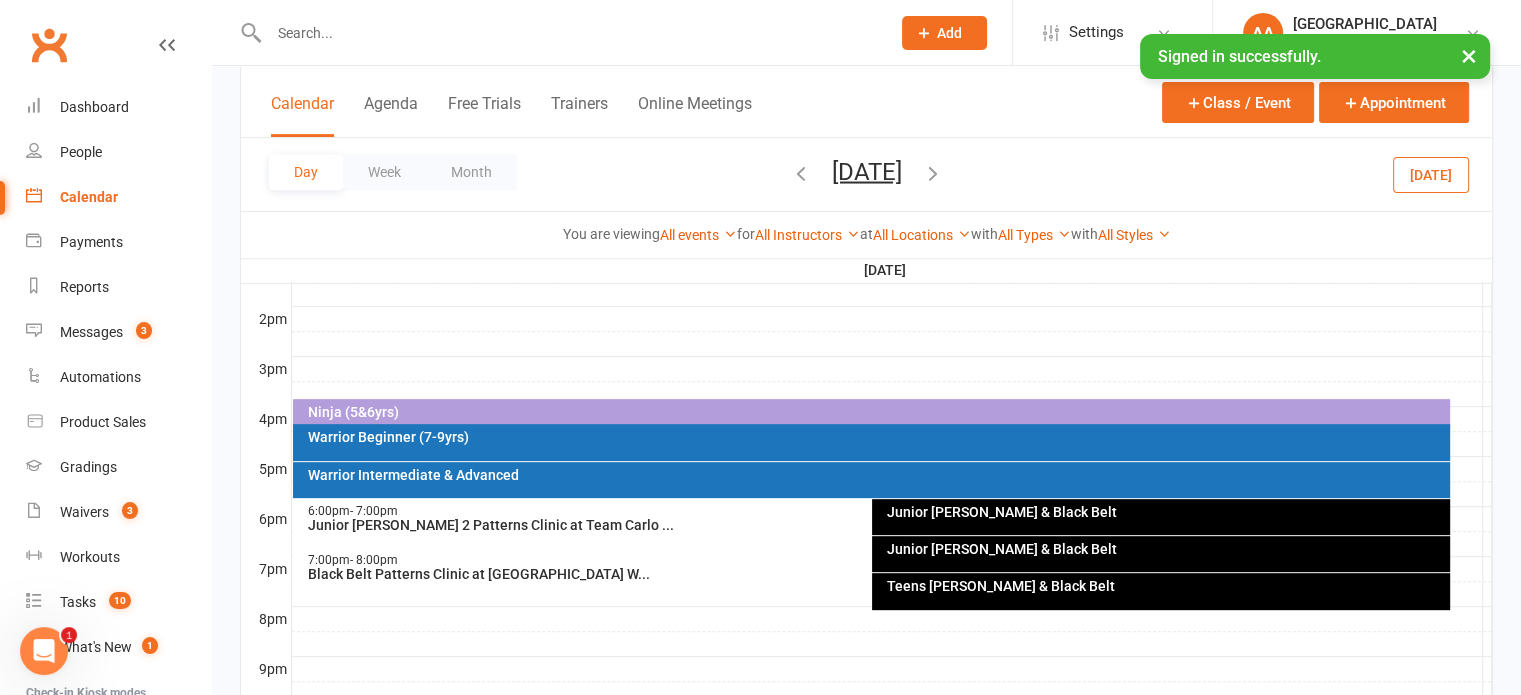 click on "Junior [PERSON_NAME] 2 Patterns Clinic at Team Carlo ..." at bounding box center [866, 525] 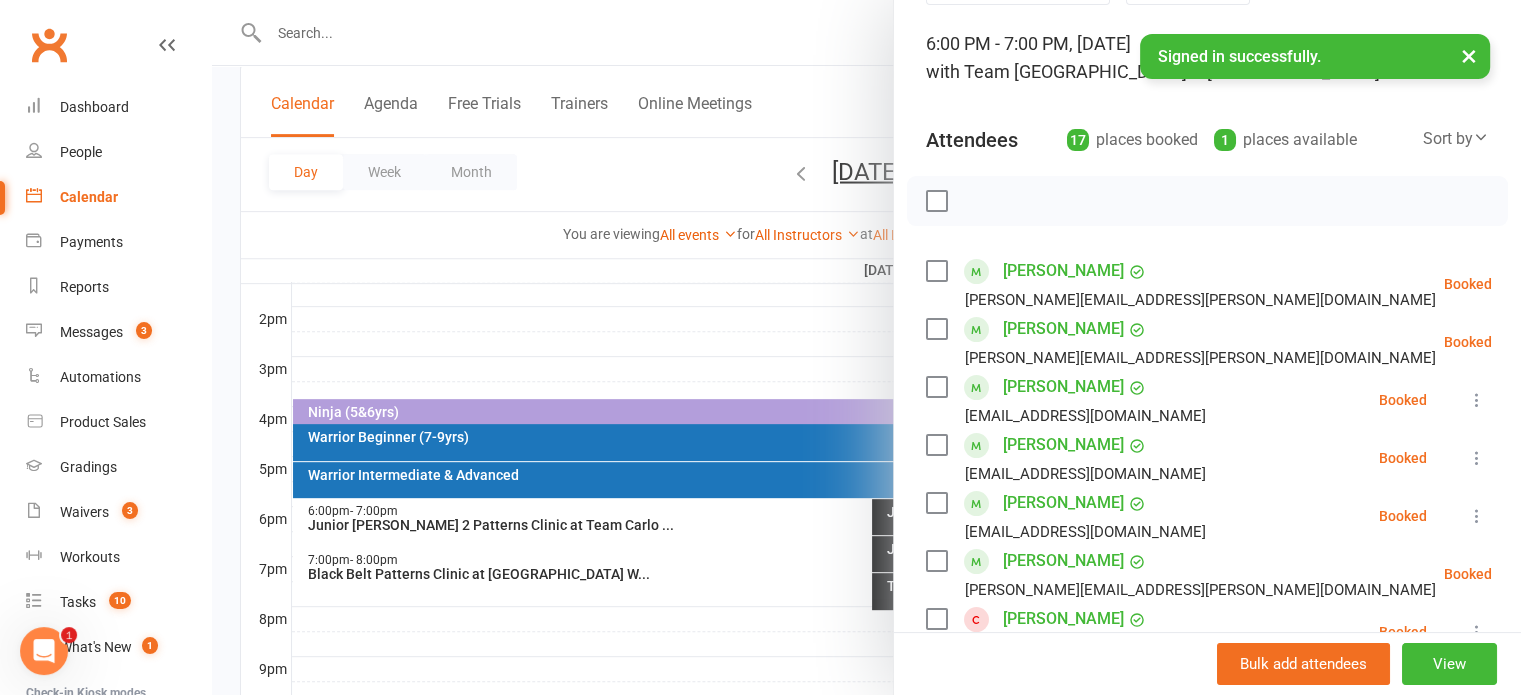 scroll, scrollTop: 200, scrollLeft: 0, axis: vertical 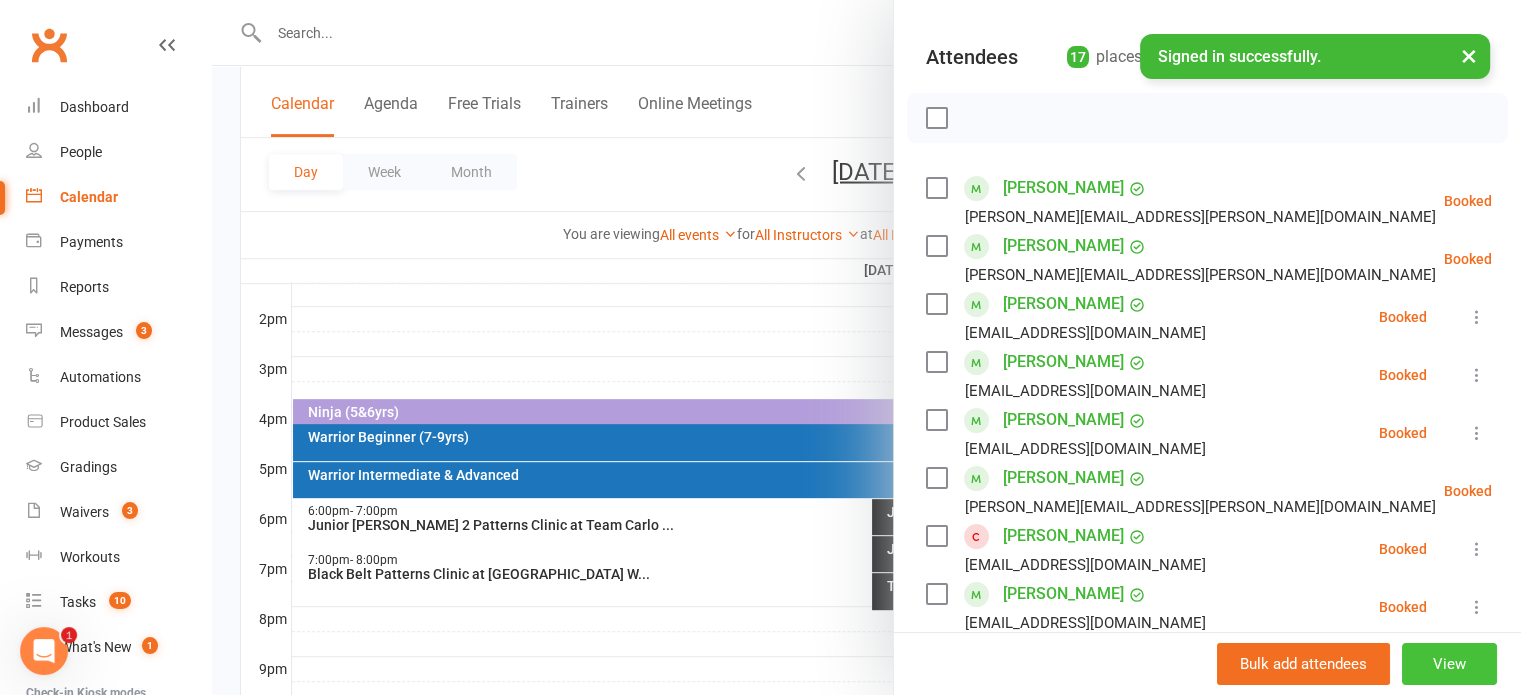 click on "View" at bounding box center [1449, 664] 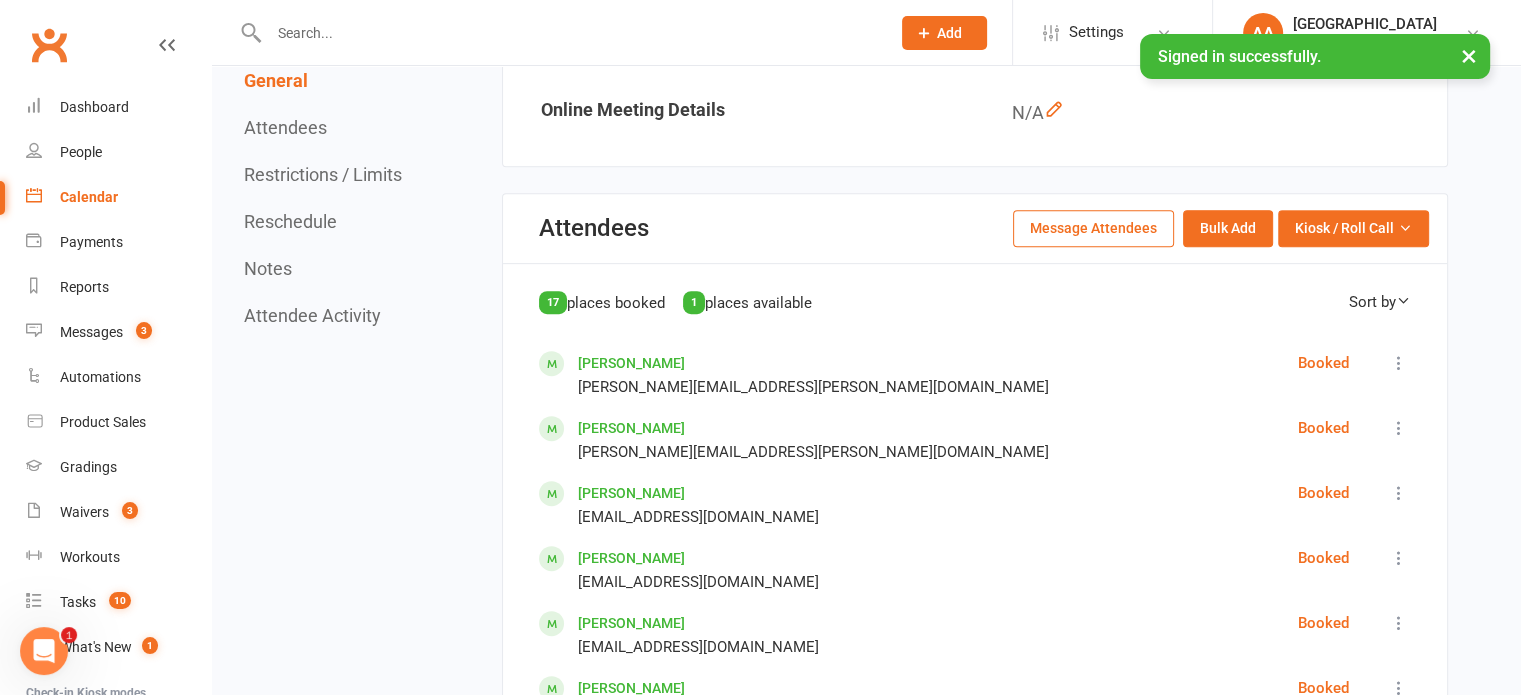 scroll, scrollTop: 800, scrollLeft: 0, axis: vertical 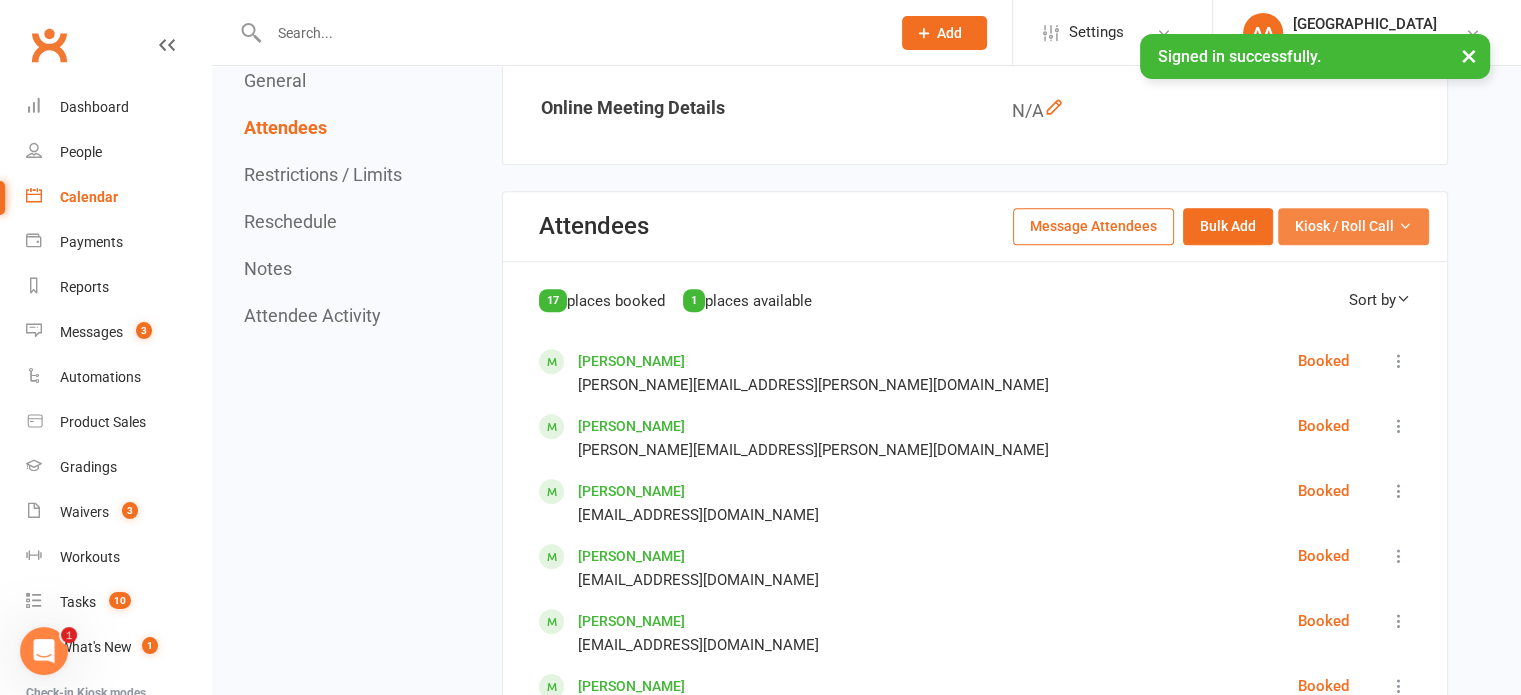 click on "Kiosk / Roll Call" at bounding box center [1344, 226] 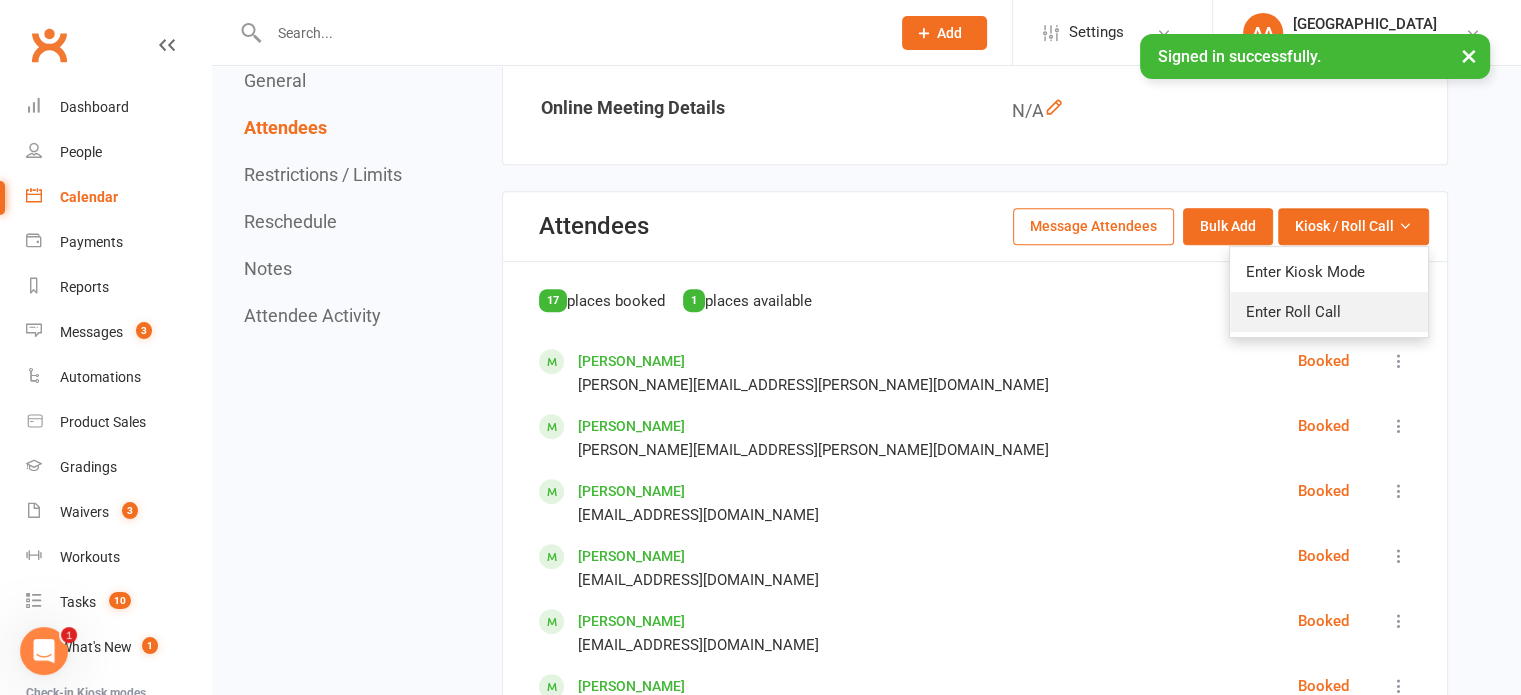 click on "Enter Roll Call" at bounding box center [1329, 312] 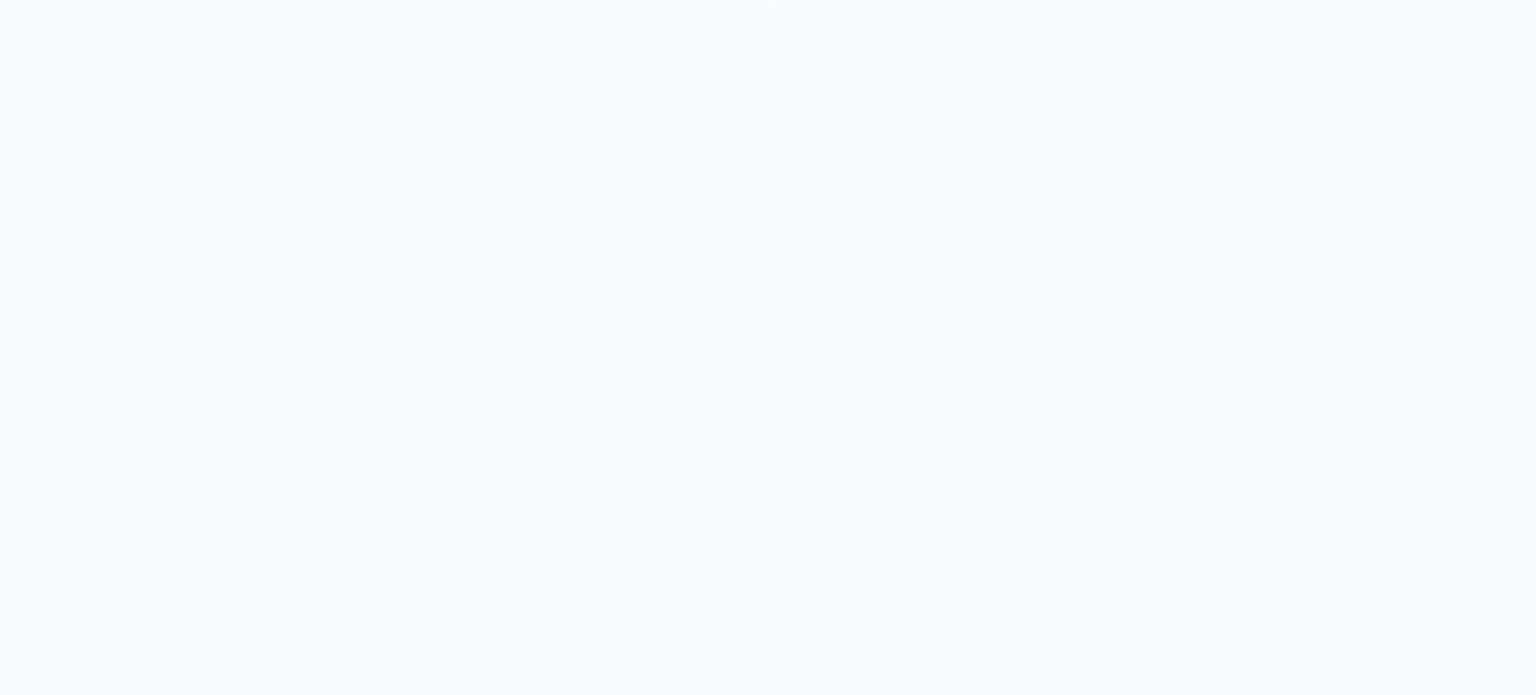 scroll, scrollTop: 0, scrollLeft: 0, axis: both 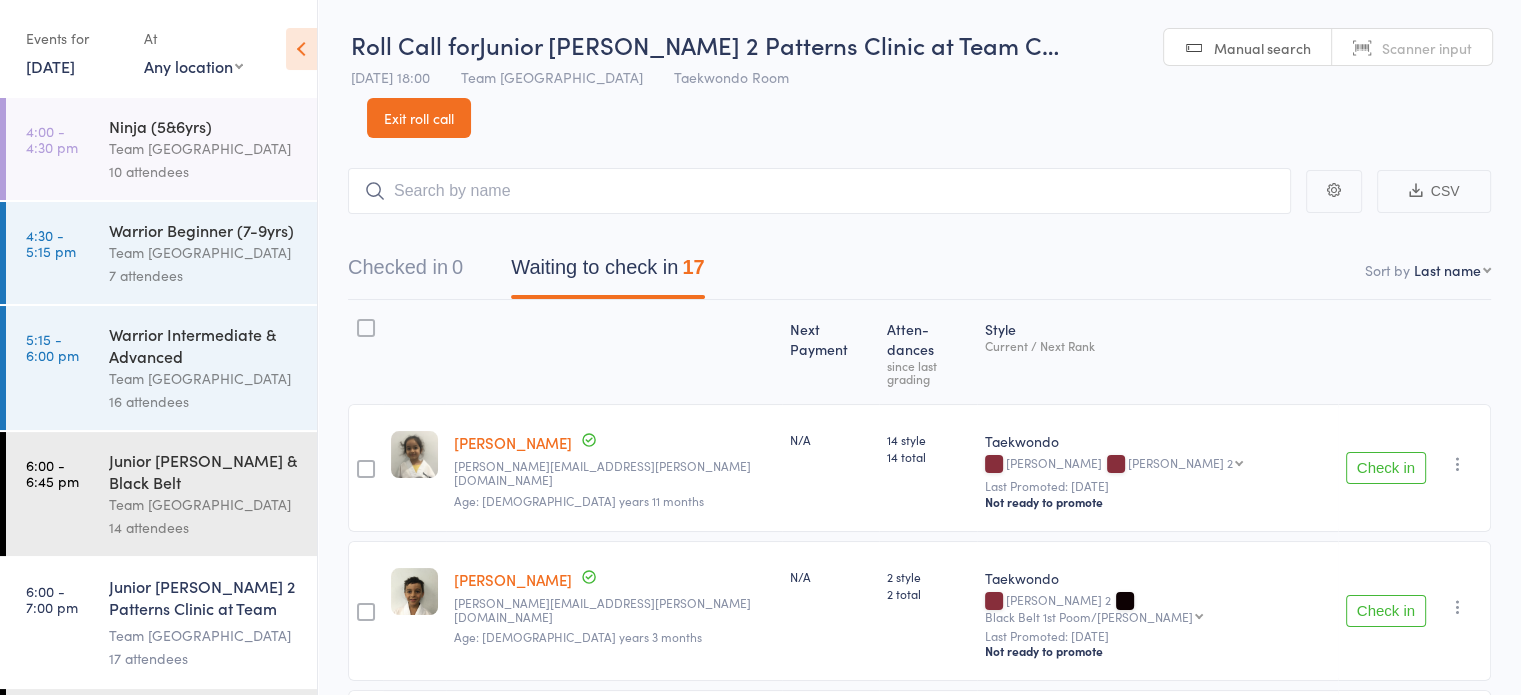 click on "First name Last name Birthday today? Behind on payments? Check in time Next payment date Next payment amount Membership name Membership expires Ready to grade Style and Rank Style attendance count All attendance count Last Promoted" at bounding box center [1452, 270] 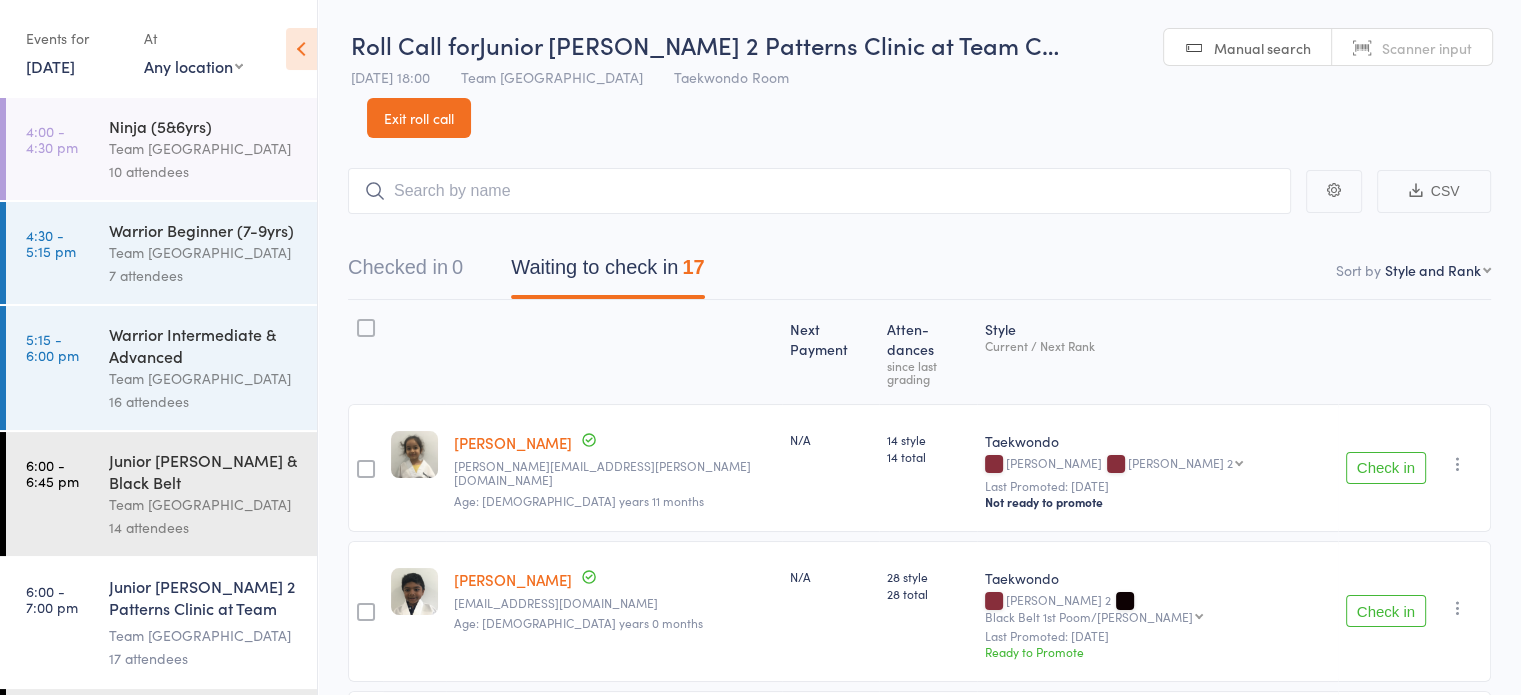 click on "Checked in  0 Waiting to check in  17" at bounding box center [919, 257] 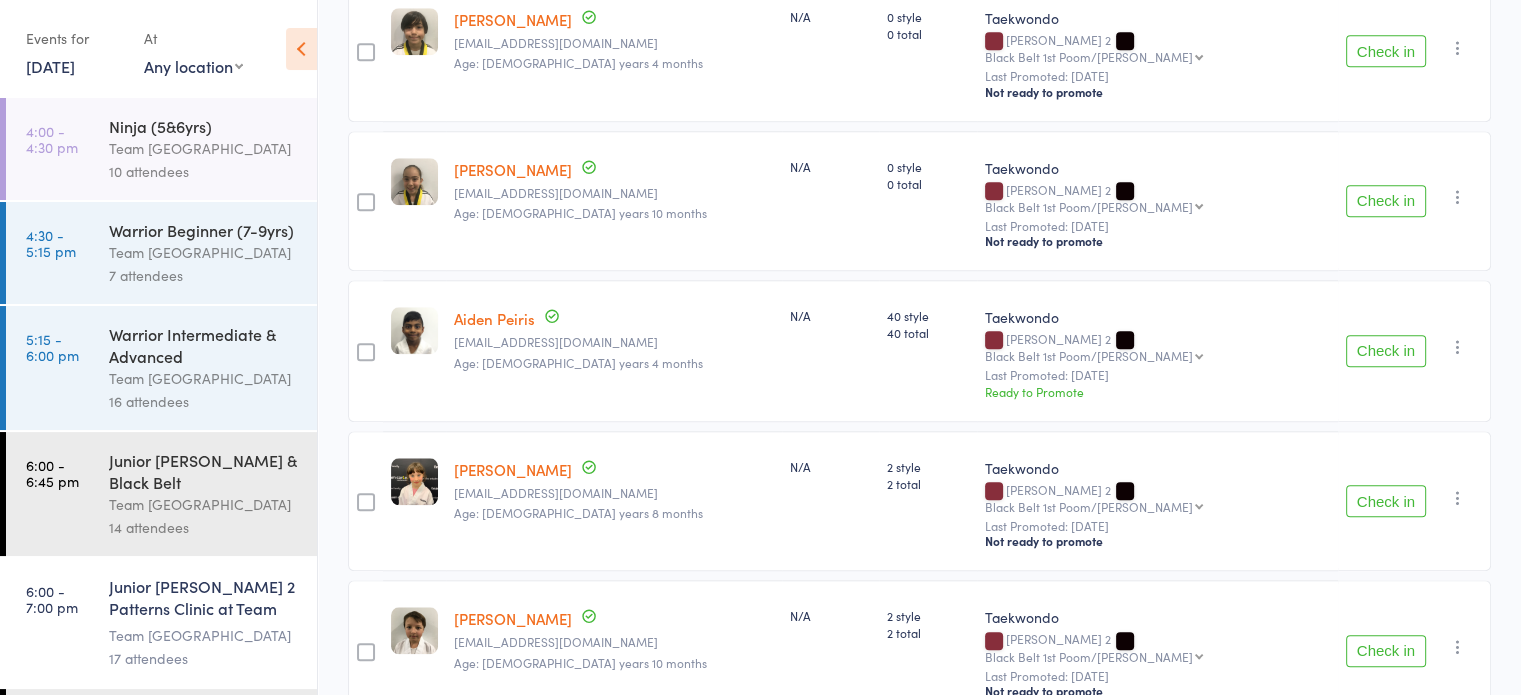 scroll, scrollTop: 2027, scrollLeft: 0, axis: vertical 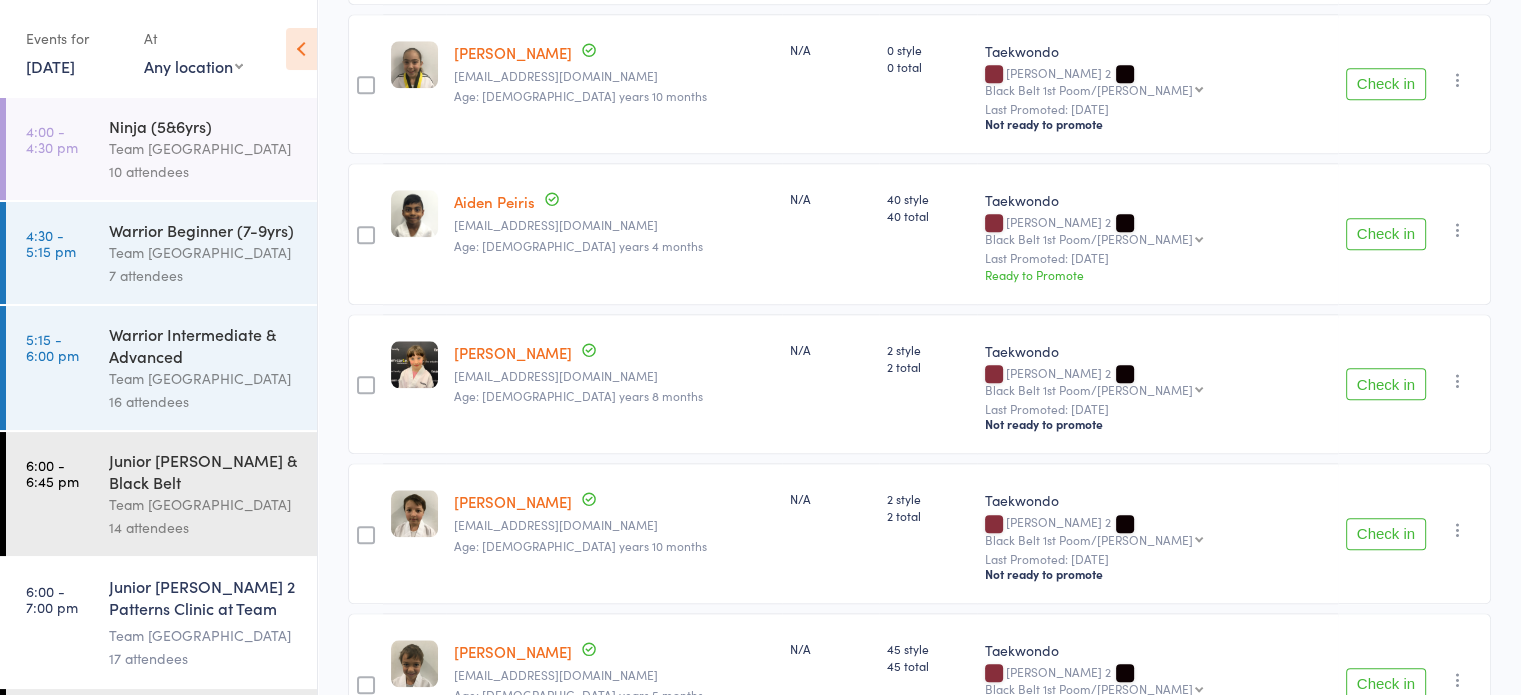 click at bounding box center [1458, 830] 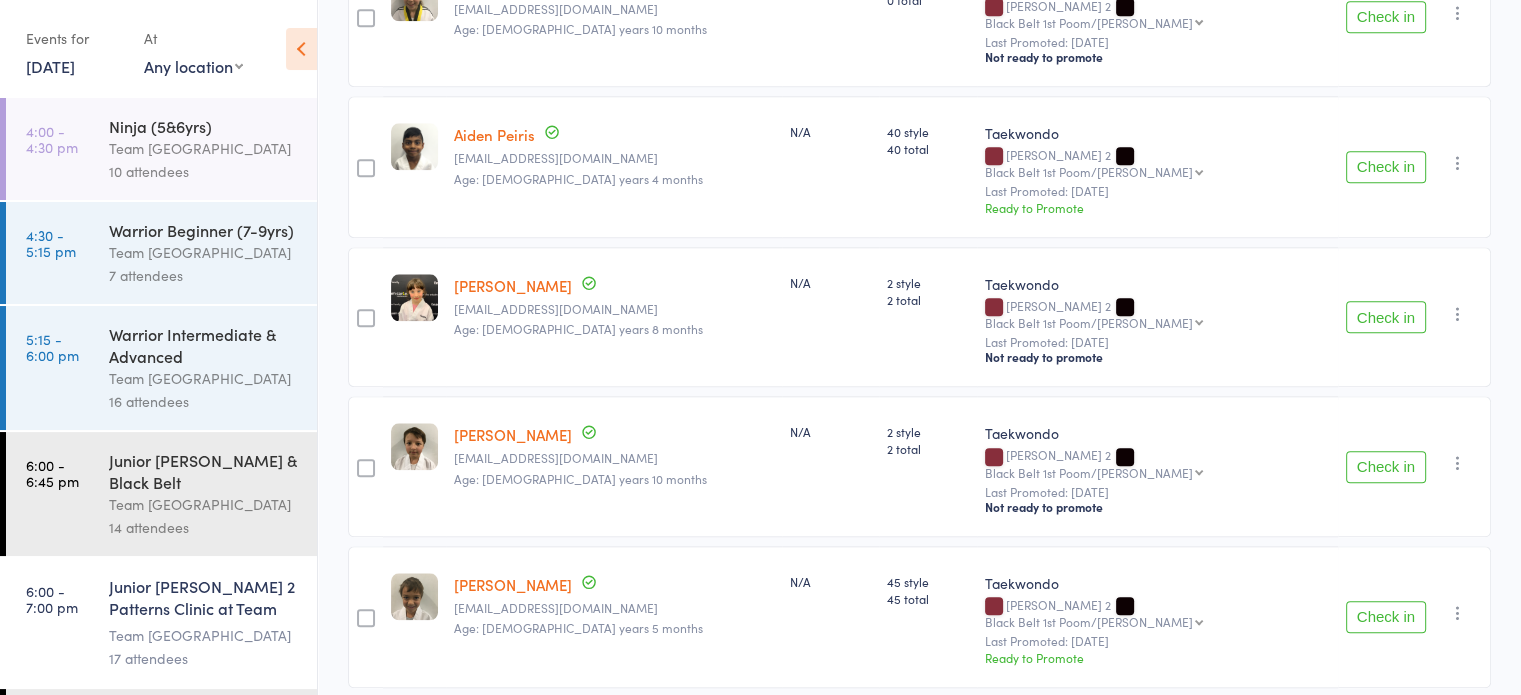 scroll, scrollTop: 2127, scrollLeft: 0, axis: vertical 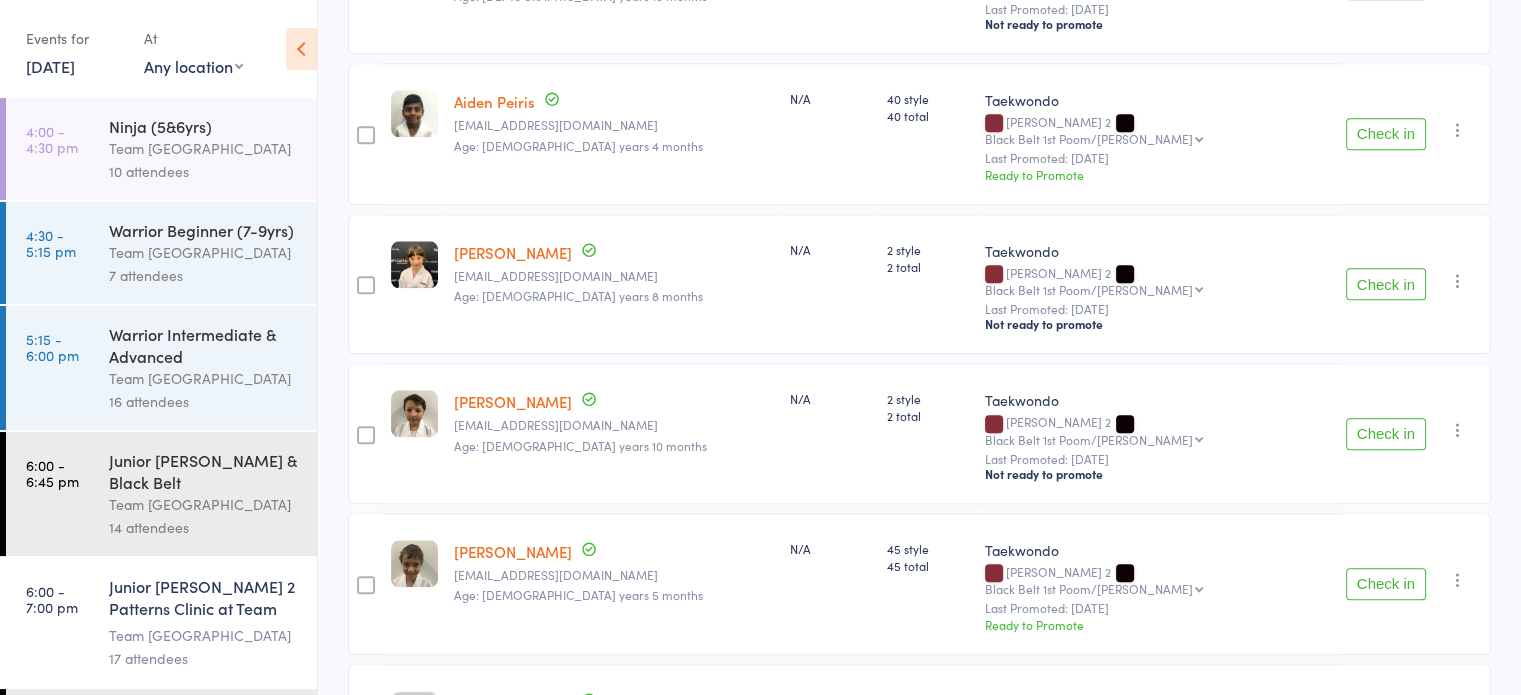 drag, startPoint x: 1382, startPoint y: 648, endPoint x: 862, endPoint y: 99, distance: 756.17523 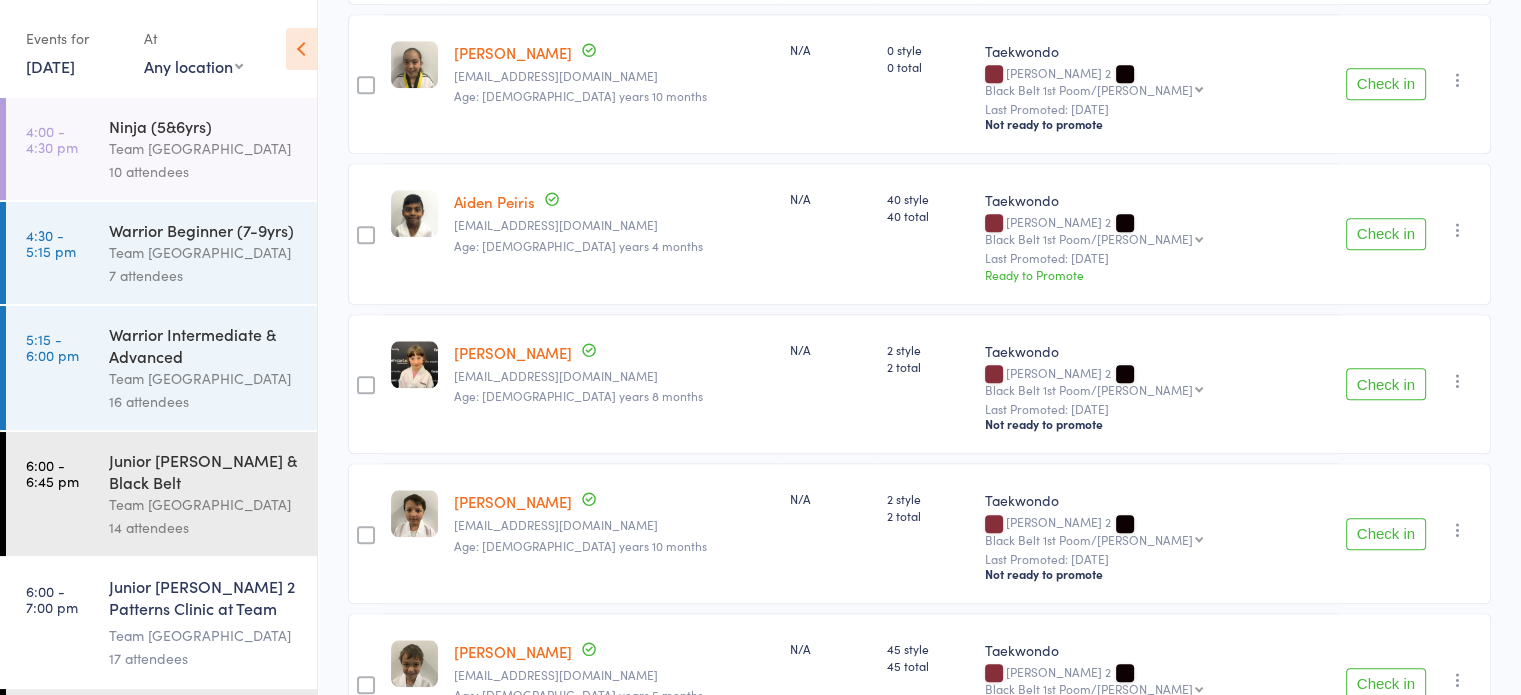 scroll, scrollTop: 1891, scrollLeft: 0, axis: vertical 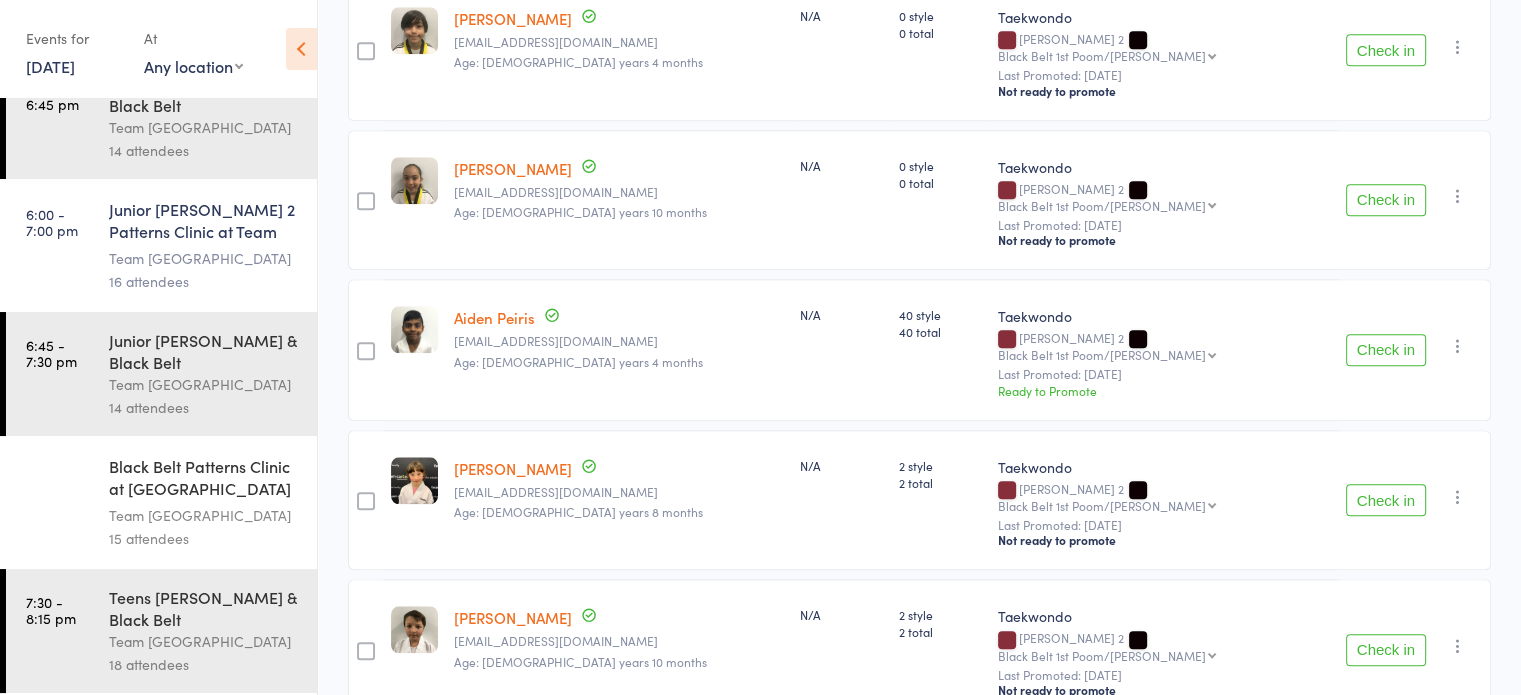click on "Black Belt Patterns Clinic at [GEOGRAPHIC_DATA] W..." at bounding box center (204, 479) 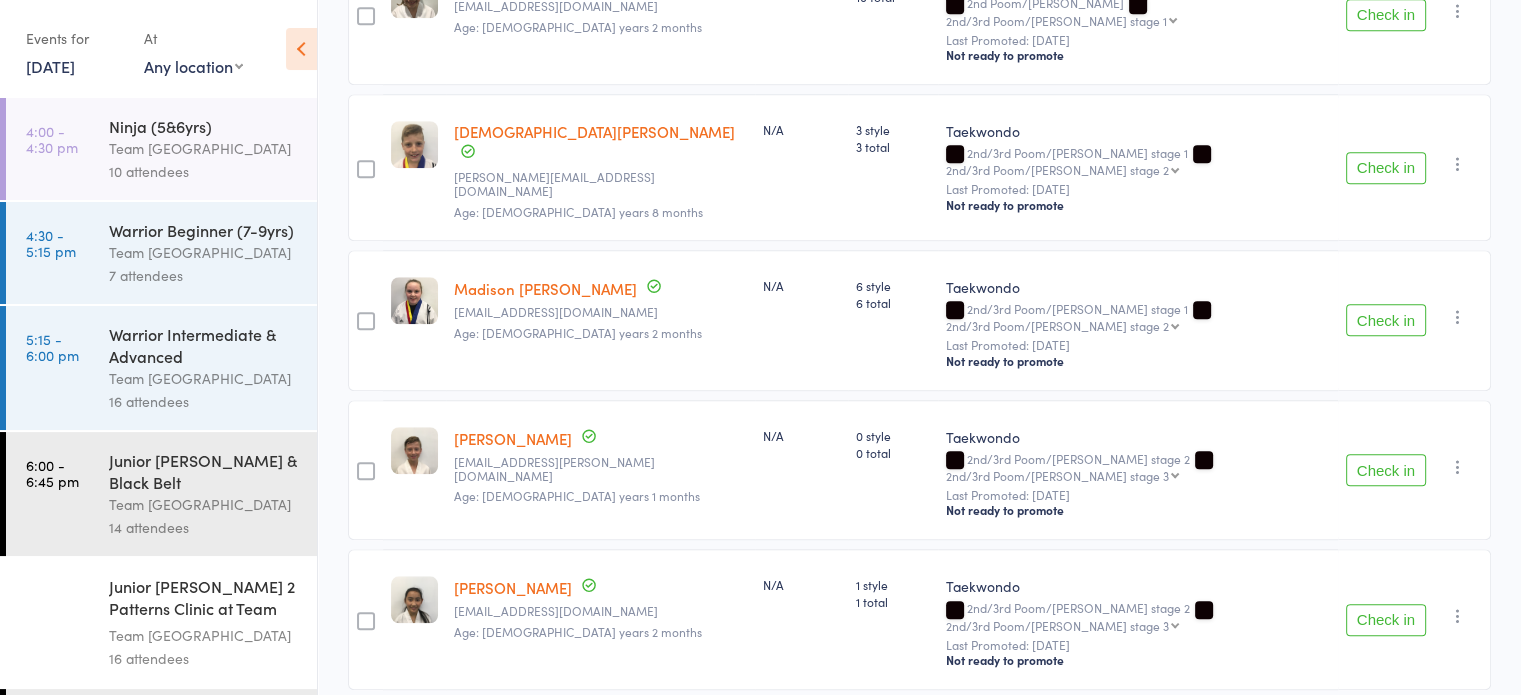 scroll, scrollTop: 1755, scrollLeft: 0, axis: vertical 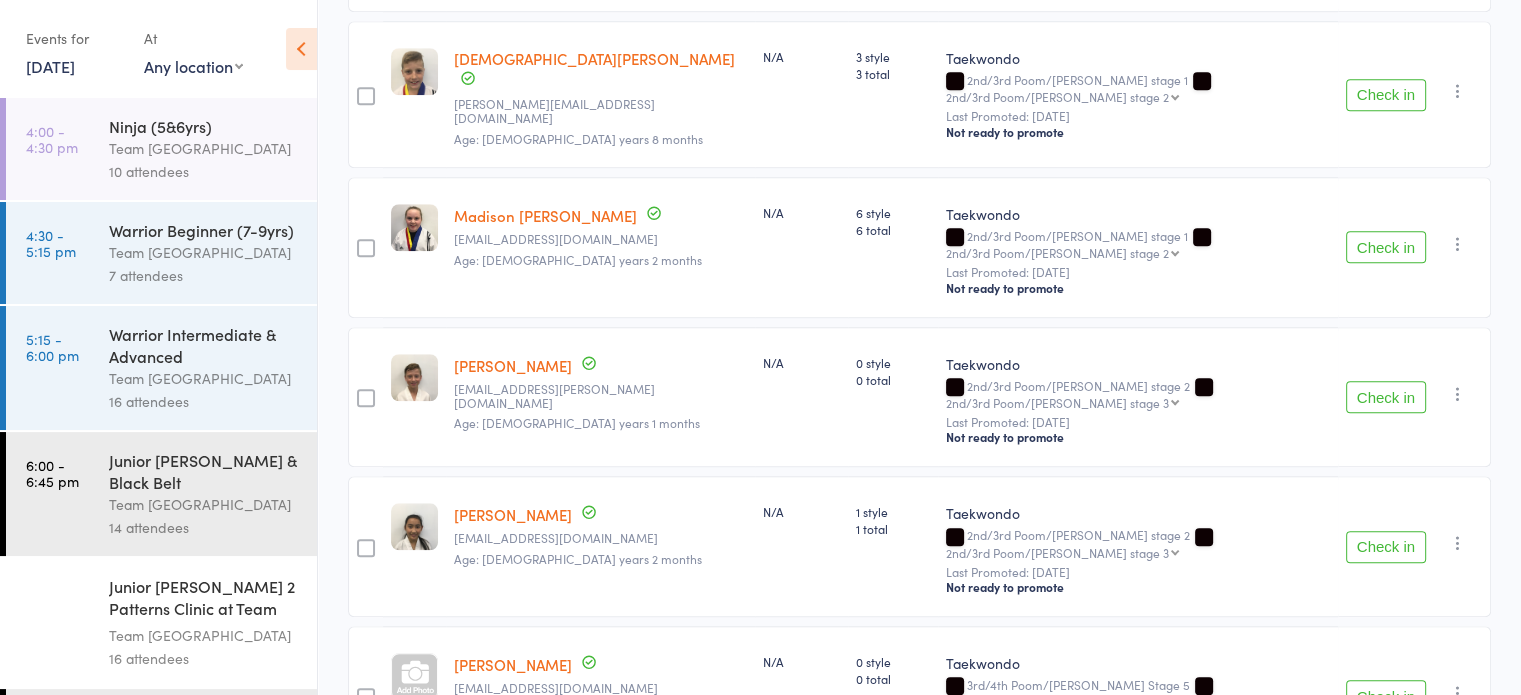 click at bounding box center [1458, 693] 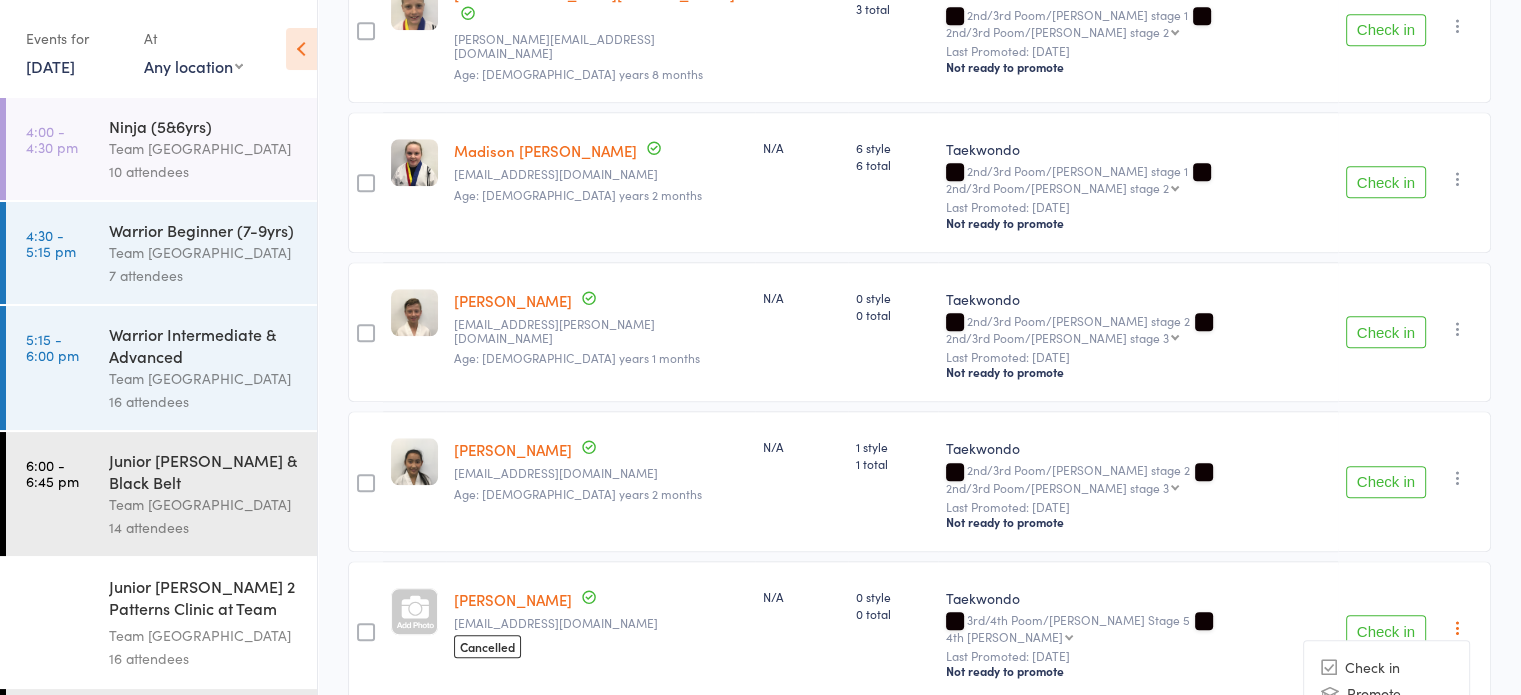 scroll, scrollTop: 1855, scrollLeft: 0, axis: vertical 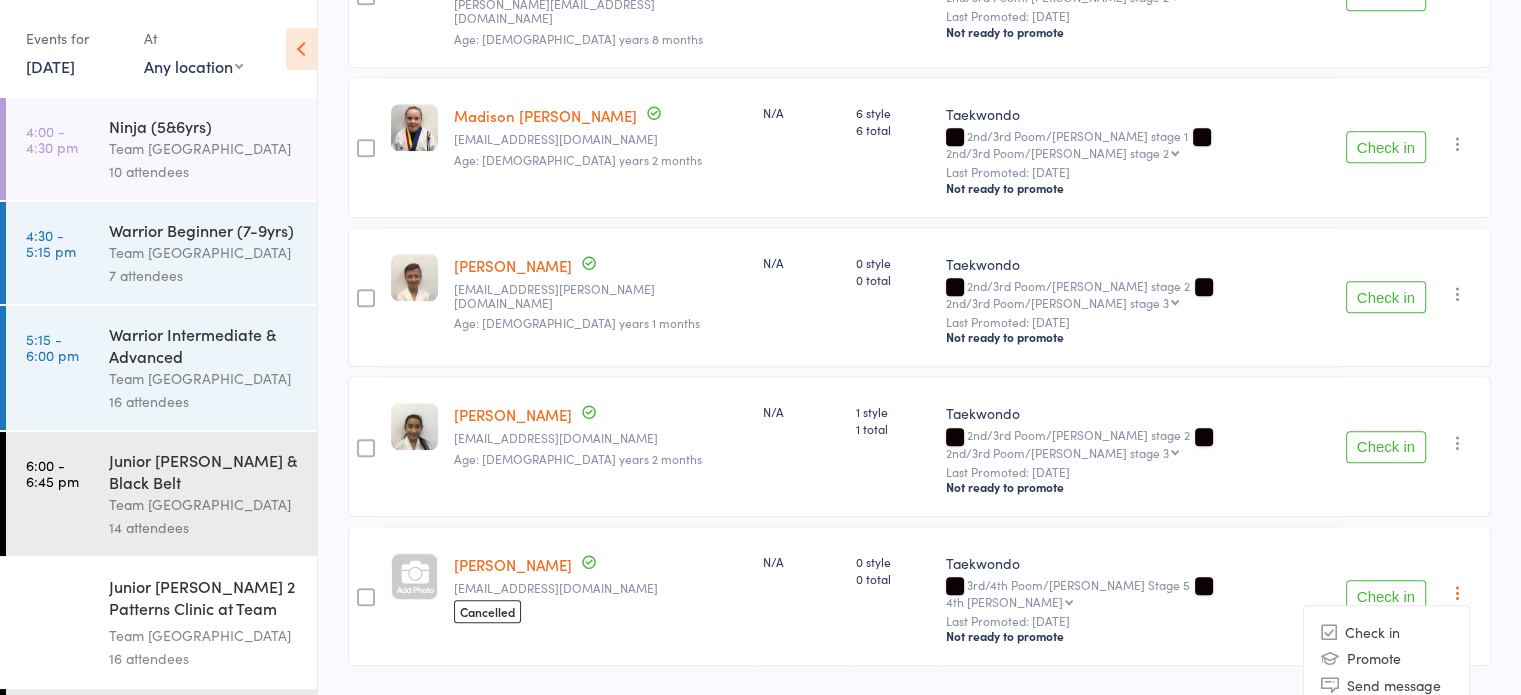 click on "Remove" at bounding box center [1386, 793] 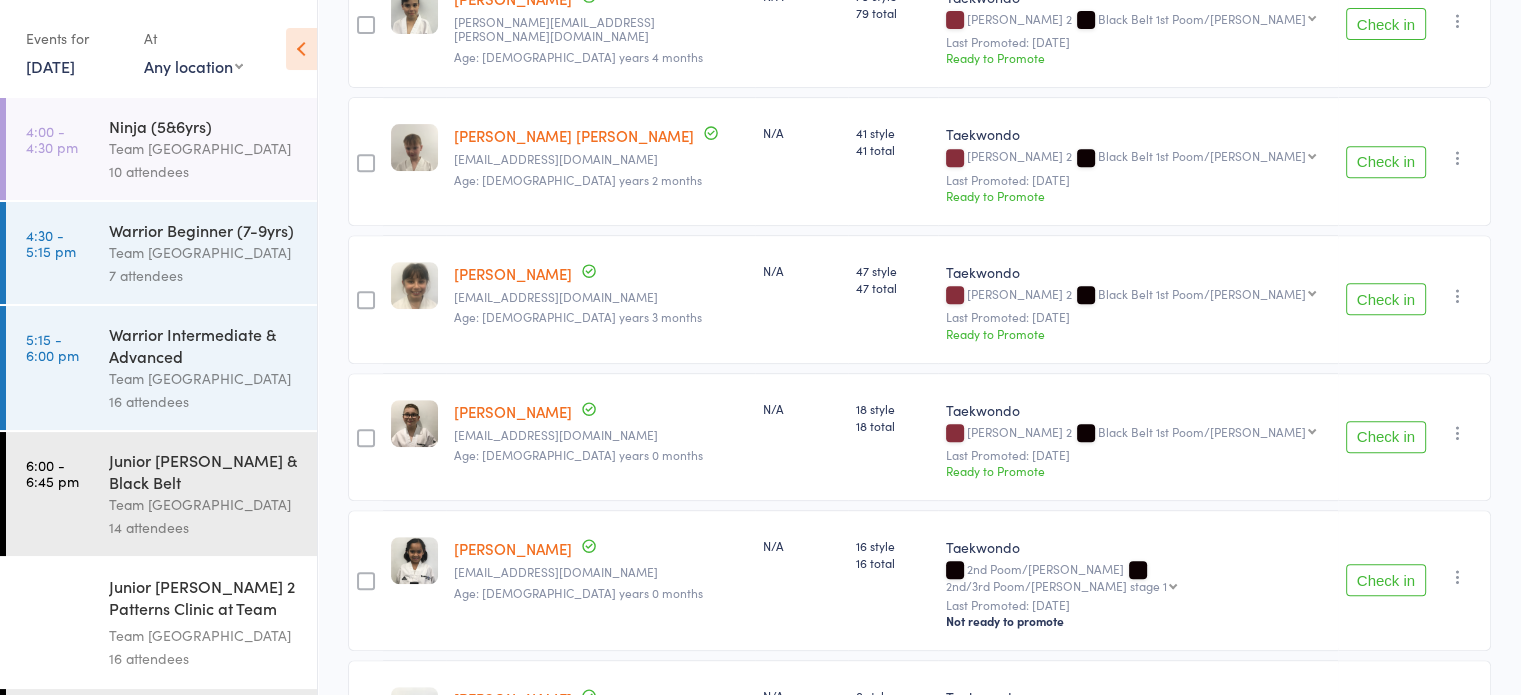 scroll, scrollTop: 719, scrollLeft: 0, axis: vertical 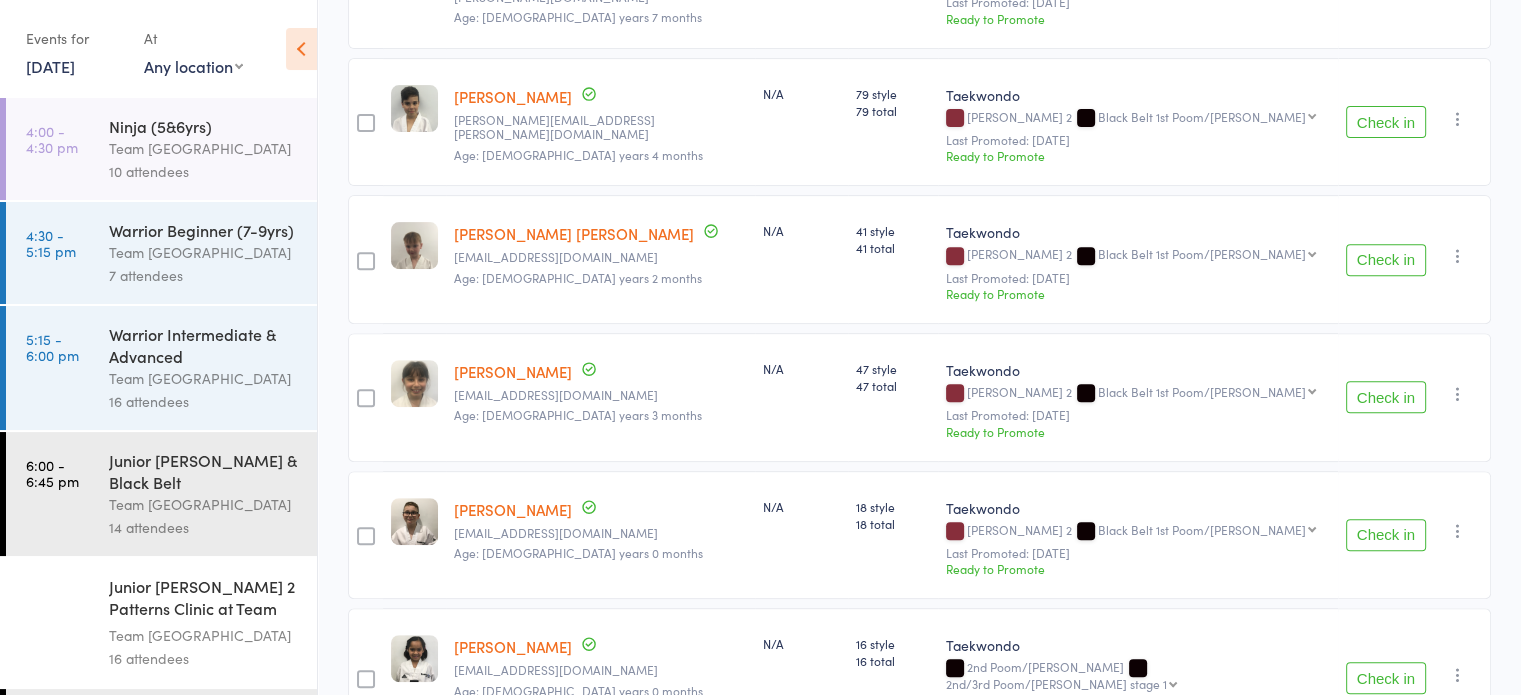 click at bounding box center (301, 49) 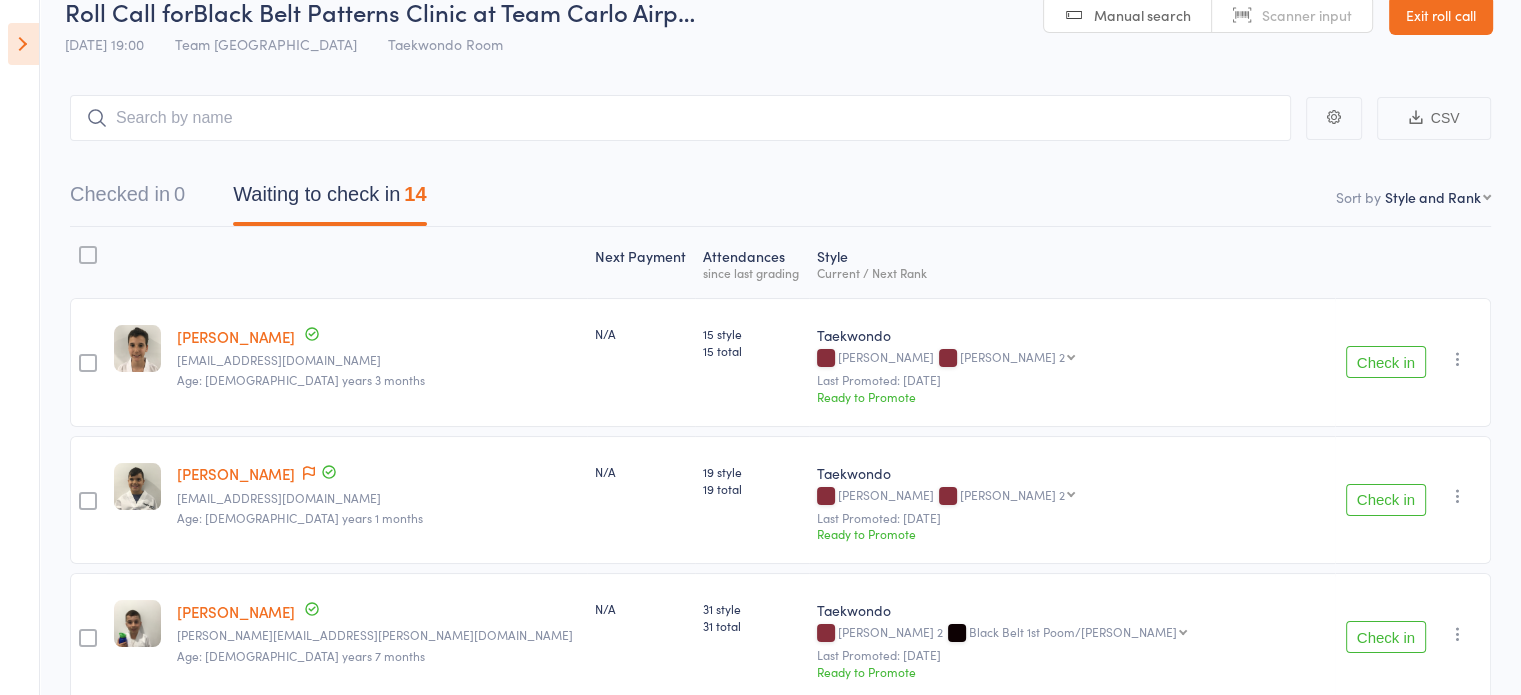 scroll, scrollTop: 0, scrollLeft: 0, axis: both 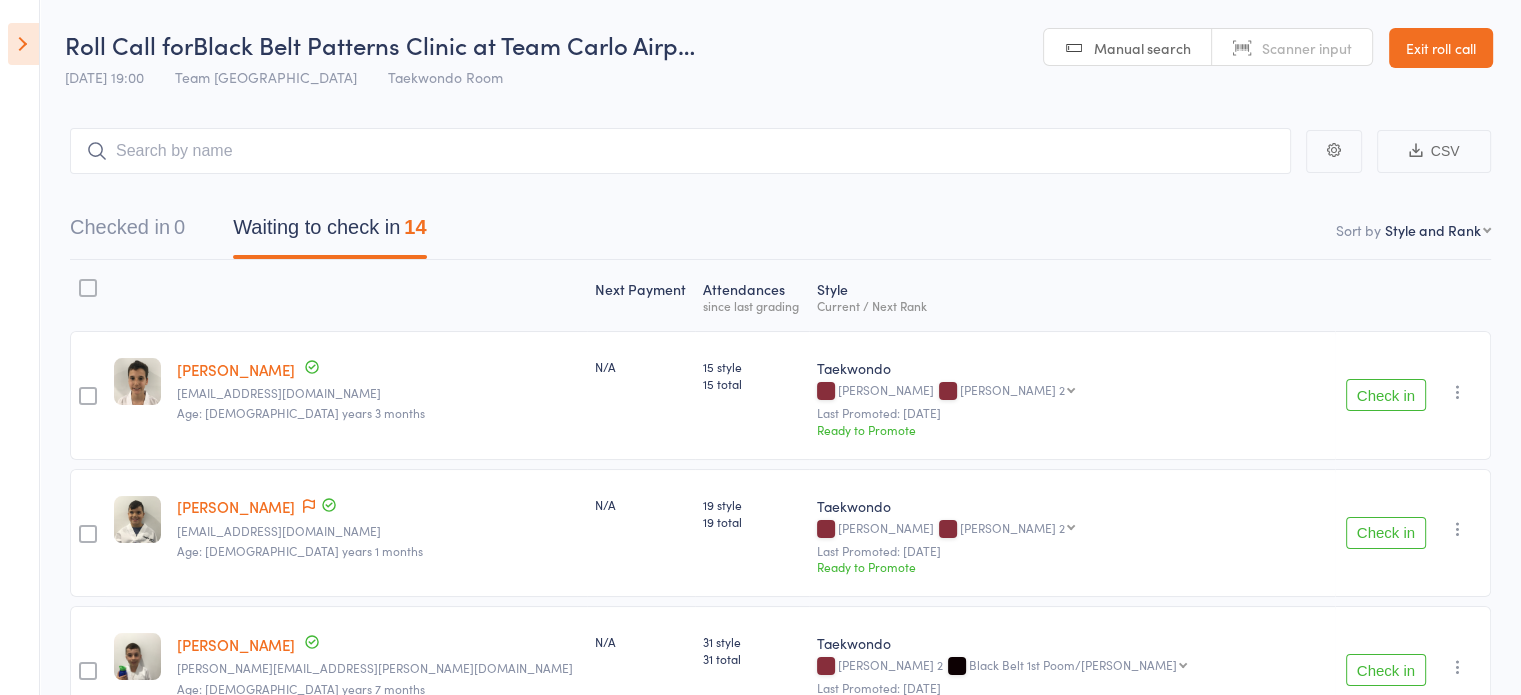 click on "Exit roll call" at bounding box center [1441, 48] 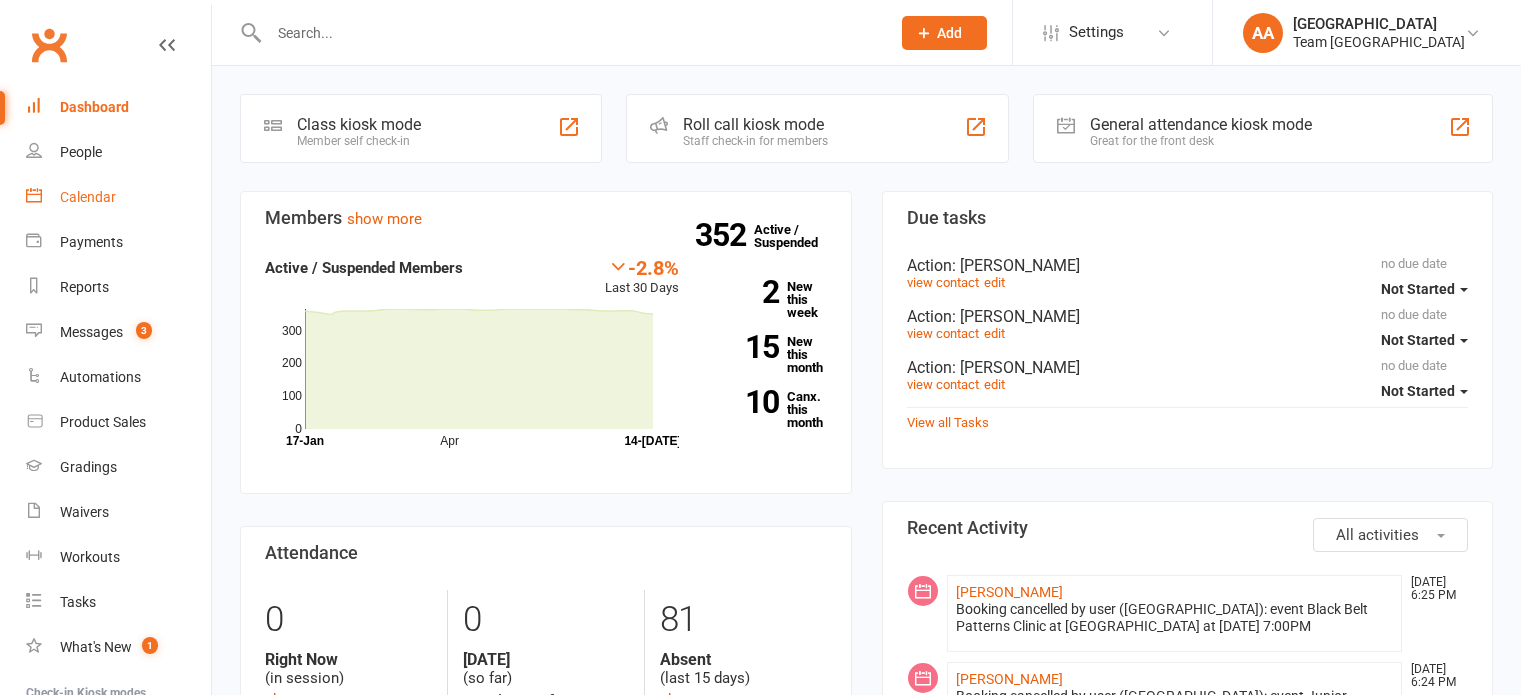 scroll, scrollTop: 0, scrollLeft: 0, axis: both 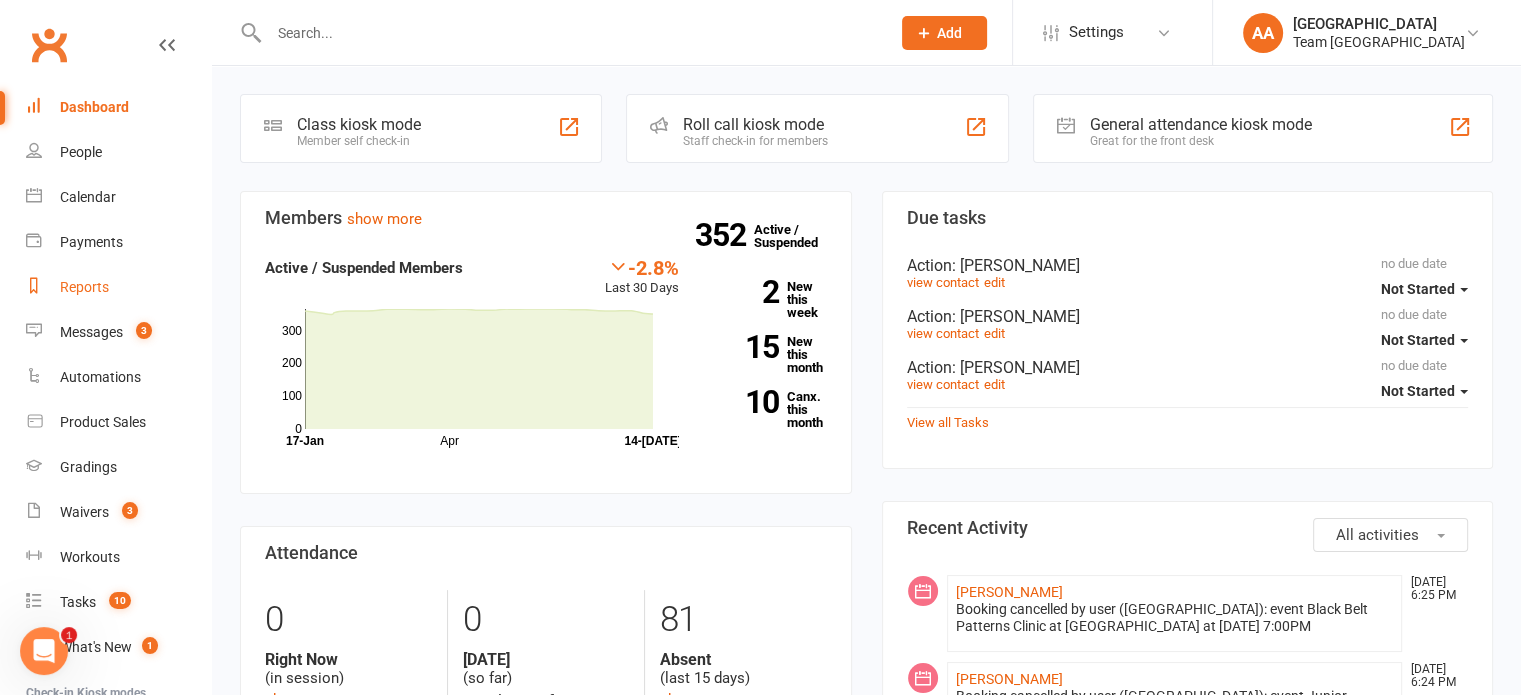 click on "Reports" at bounding box center [84, 287] 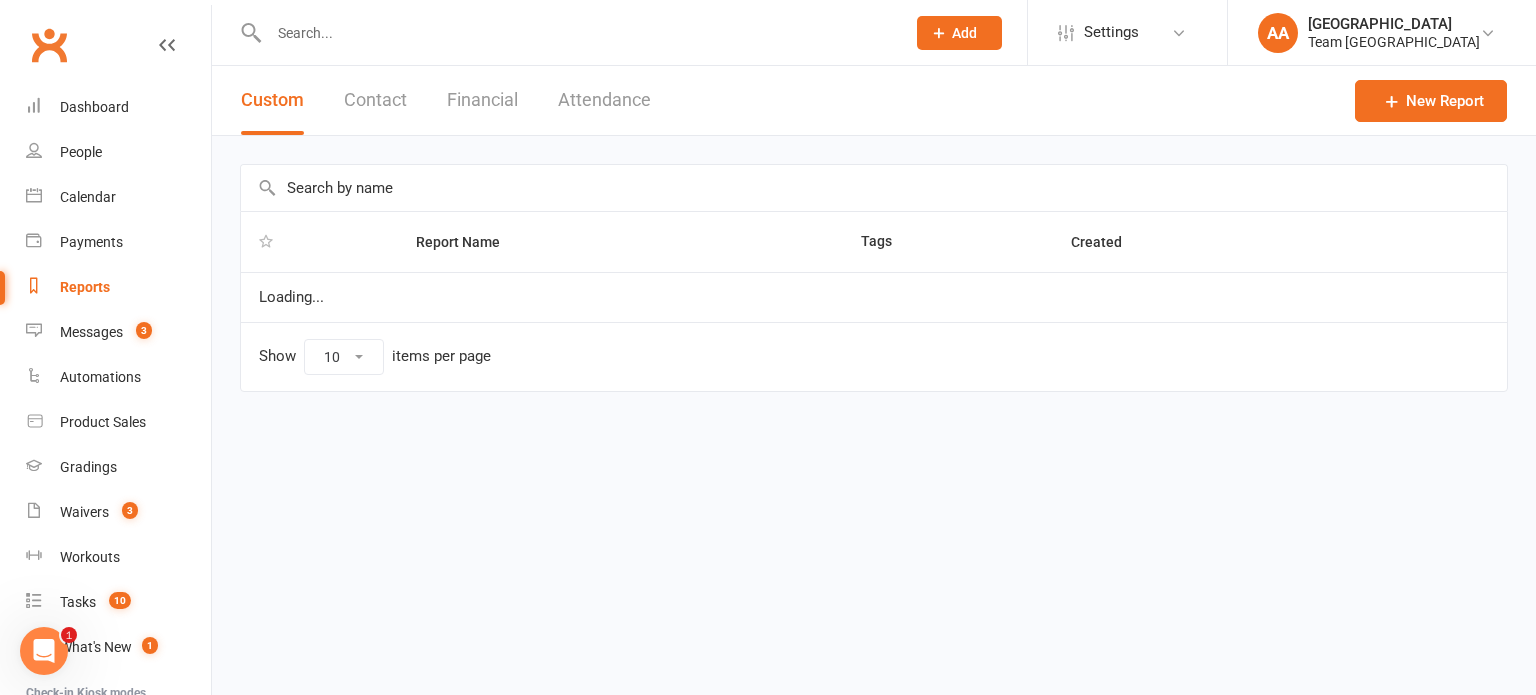 select on "25" 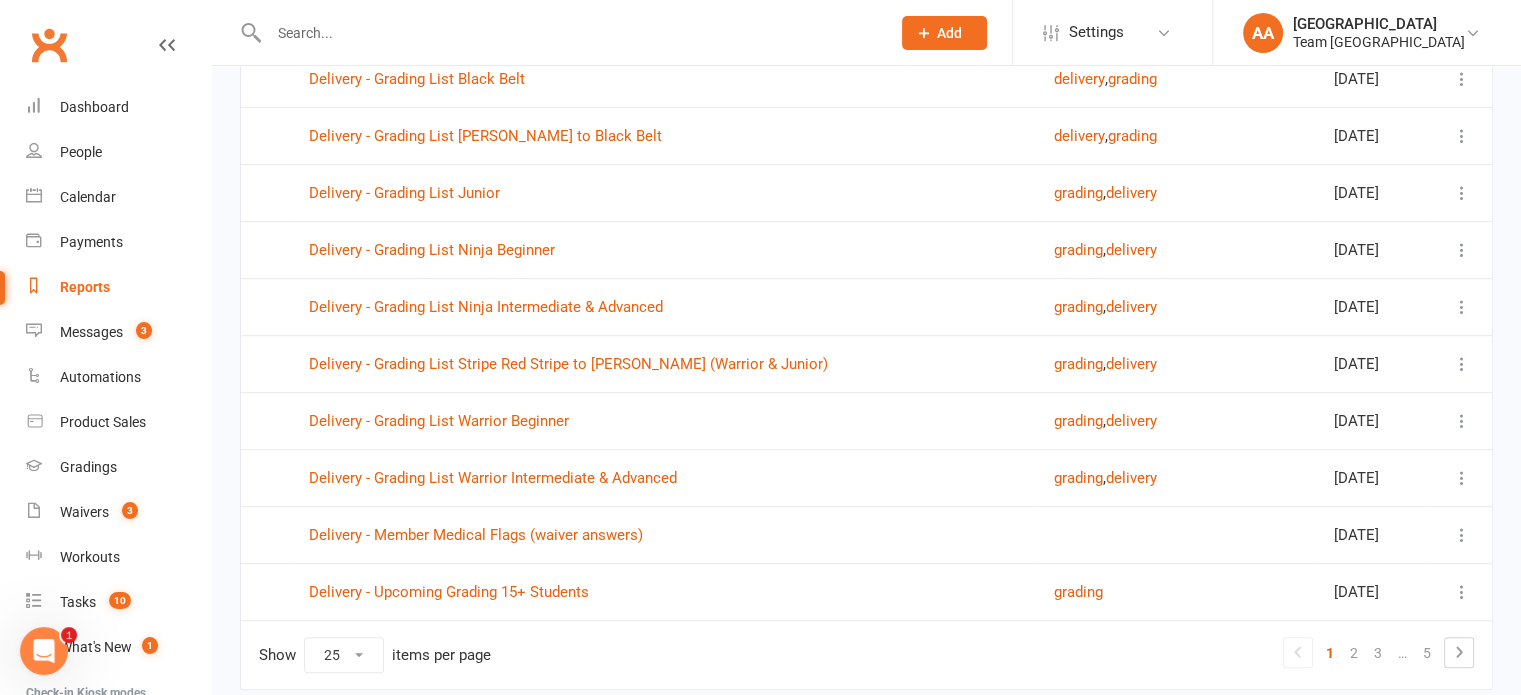scroll, scrollTop: 1100, scrollLeft: 0, axis: vertical 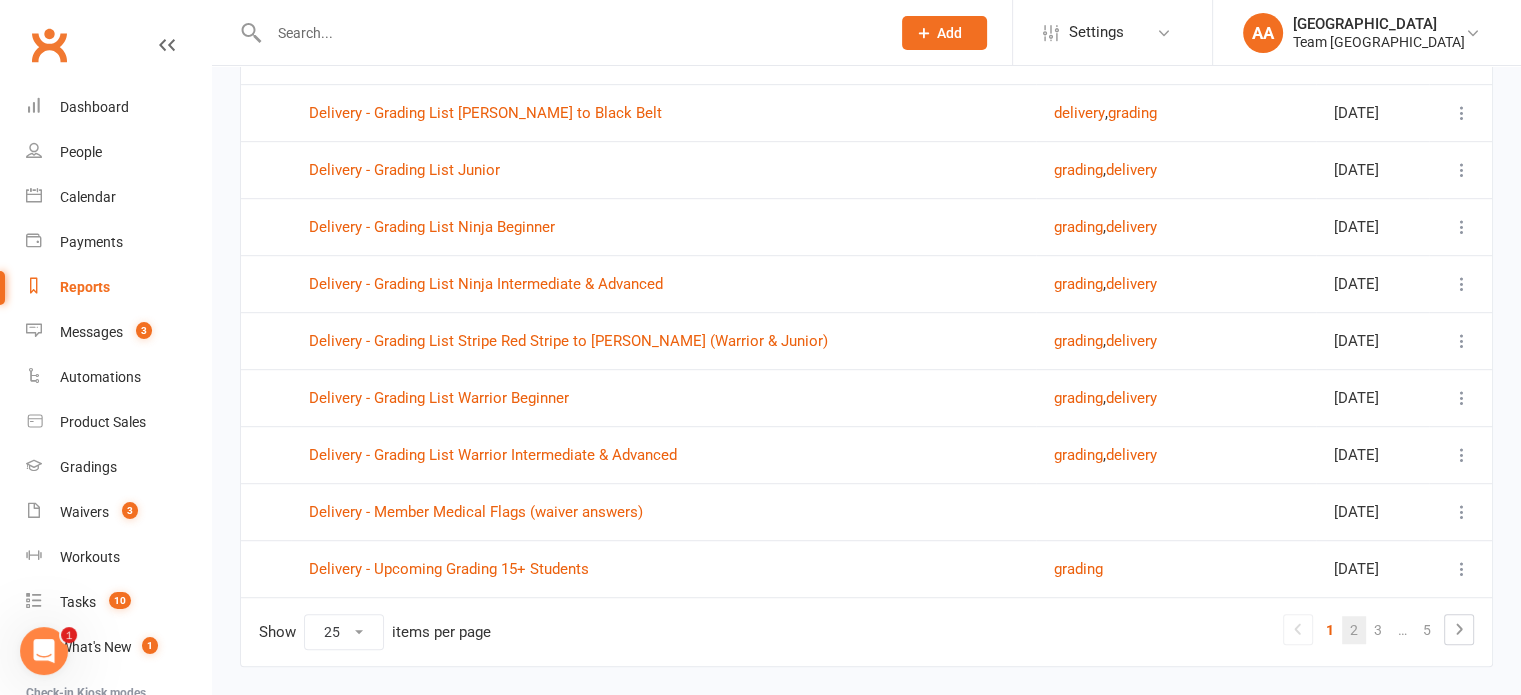 click on "2" at bounding box center [1354, 630] 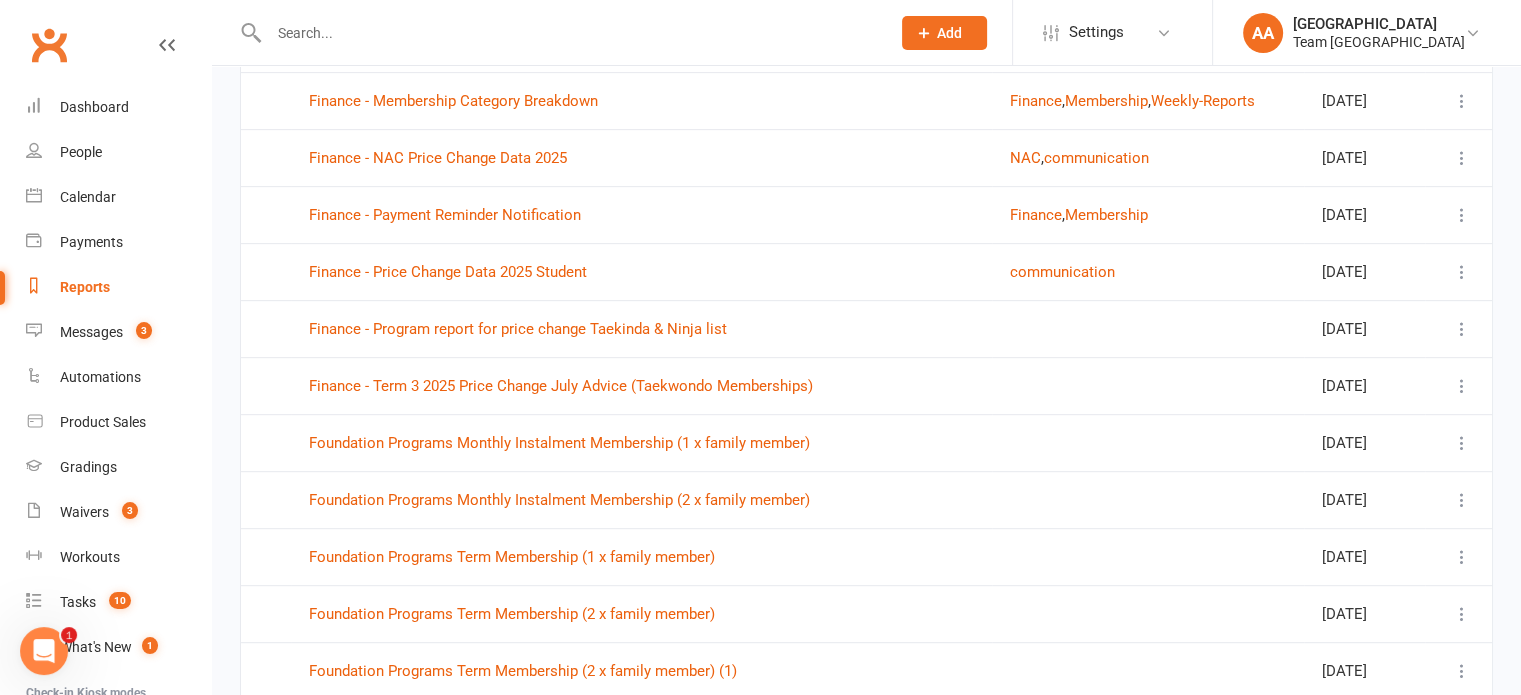 scroll, scrollTop: 1150, scrollLeft: 0, axis: vertical 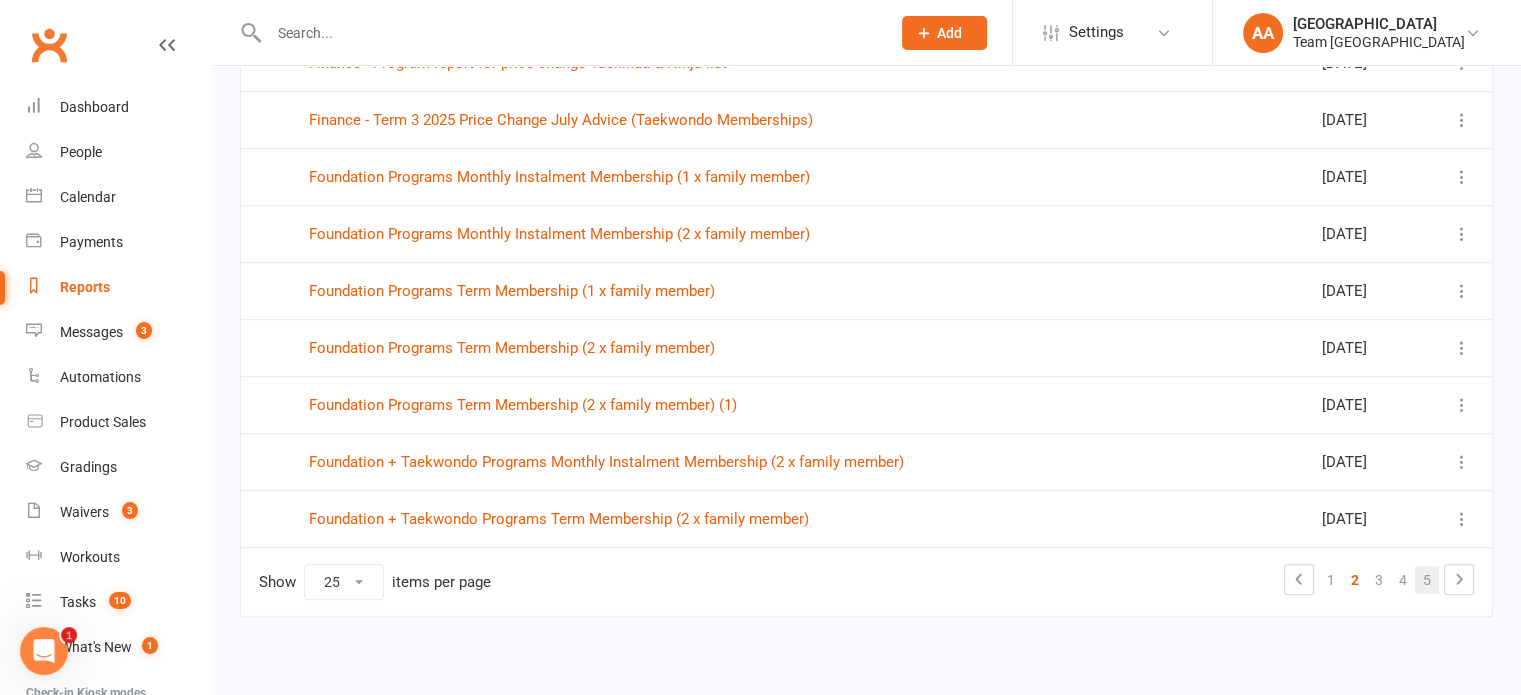 click on "5" at bounding box center (1427, 580) 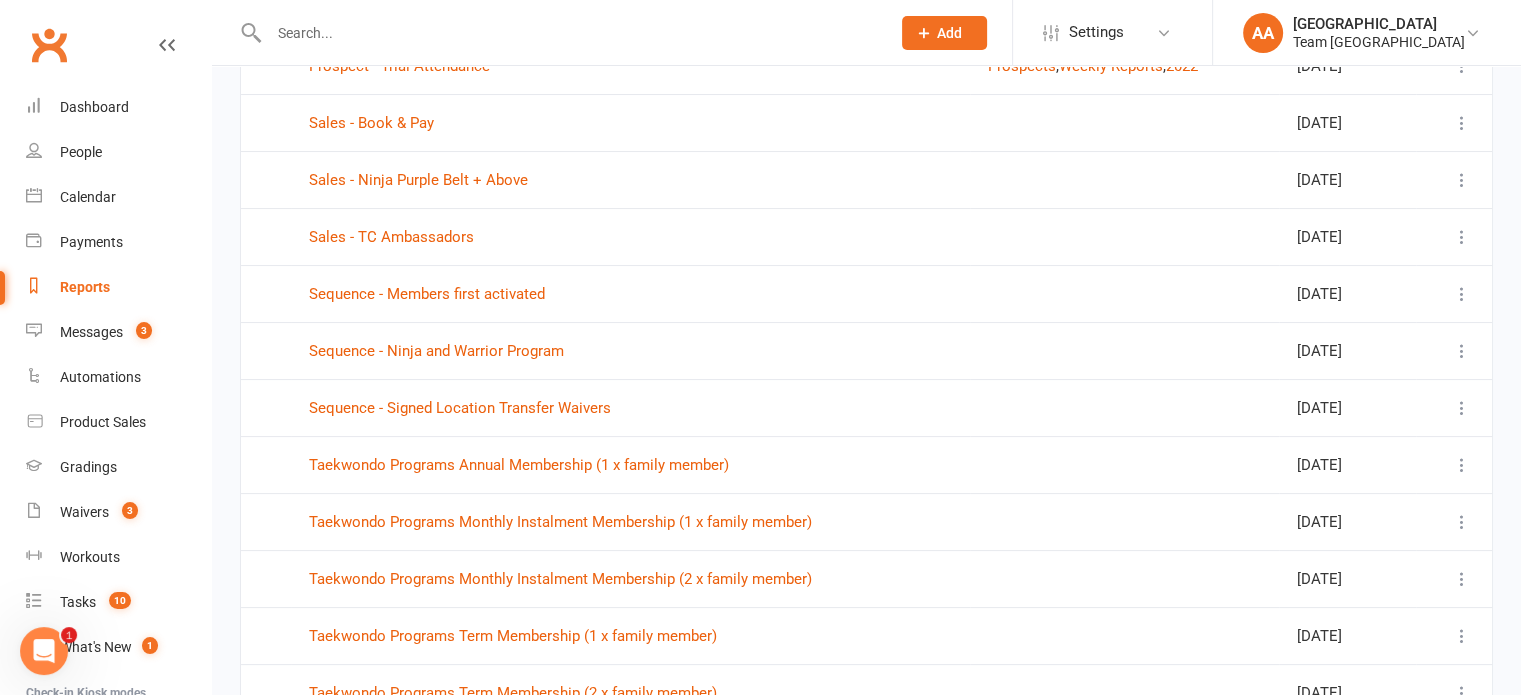 scroll, scrollTop: 582, scrollLeft: 0, axis: vertical 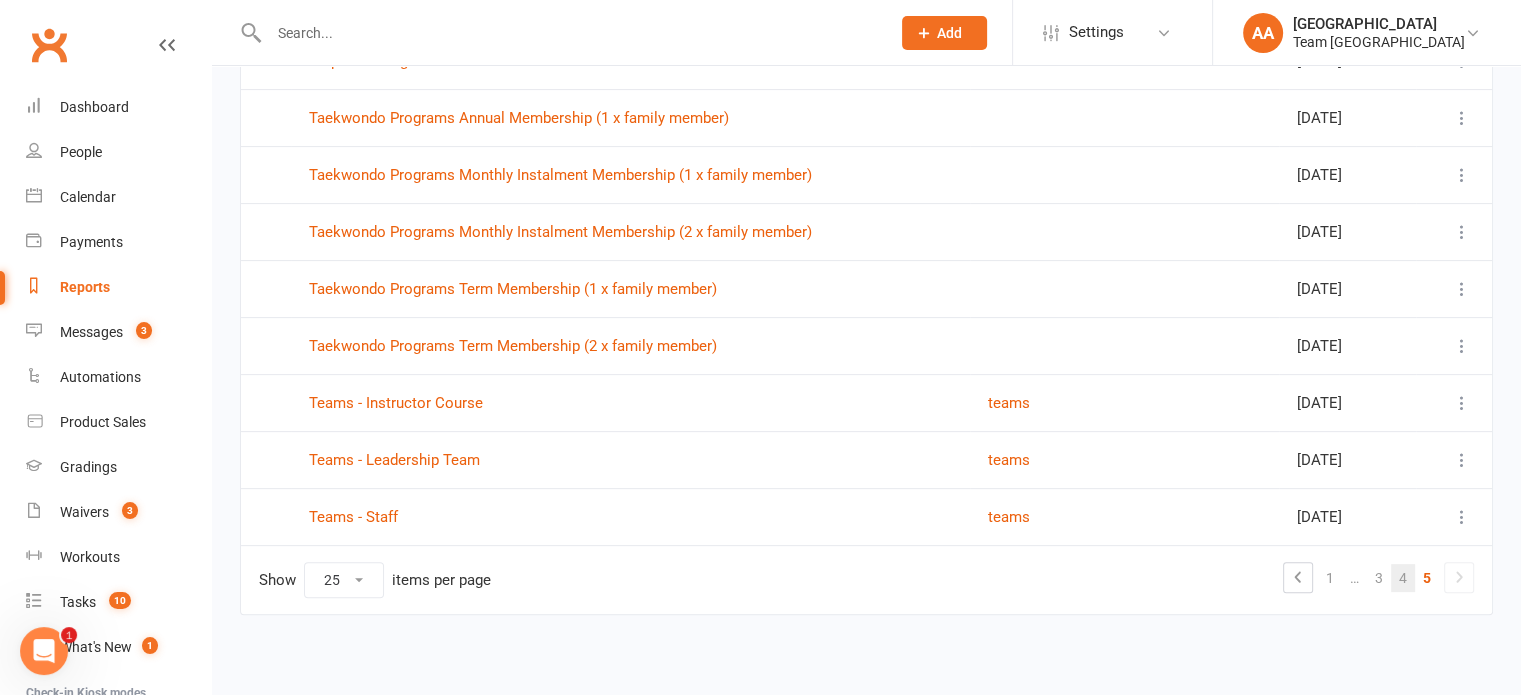 click on "4" at bounding box center (1403, 578) 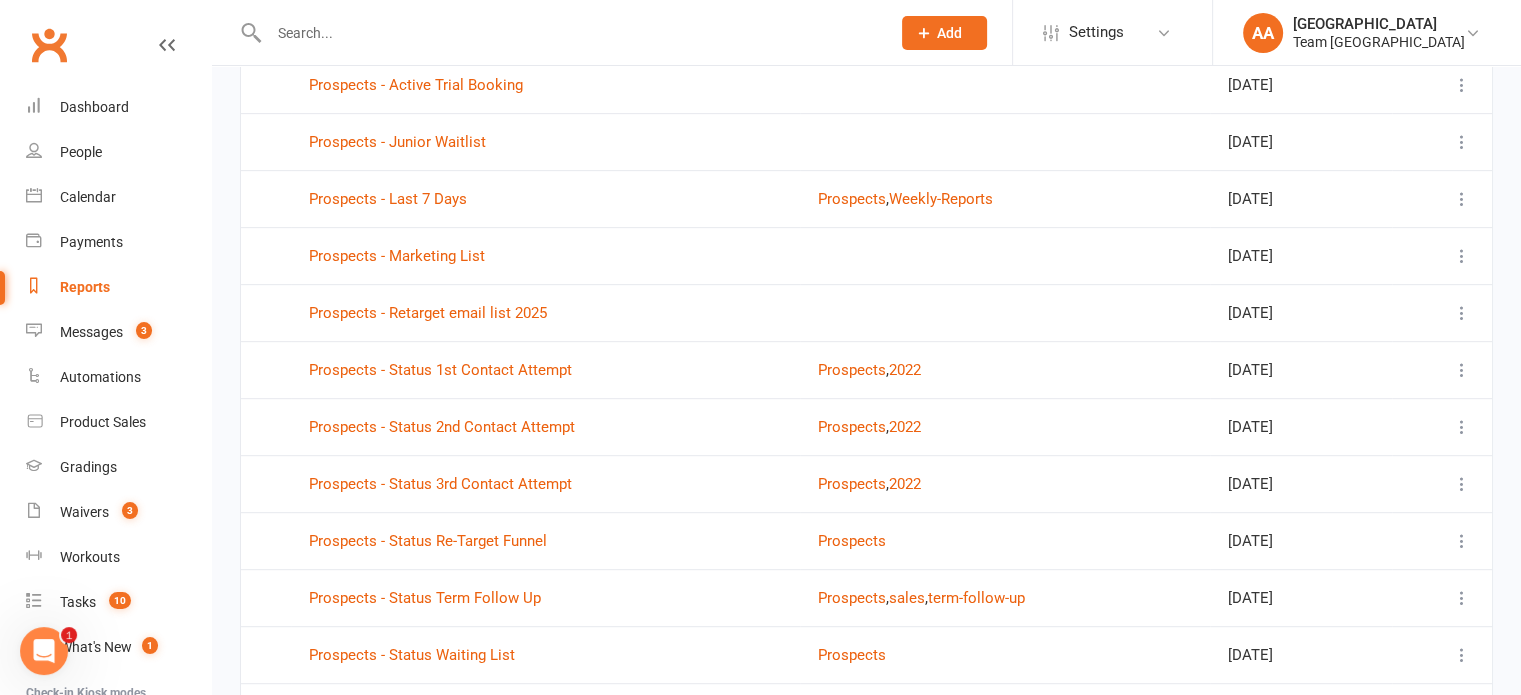 scroll, scrollTop: 1150, scrollLeft: 0, axis: vertical 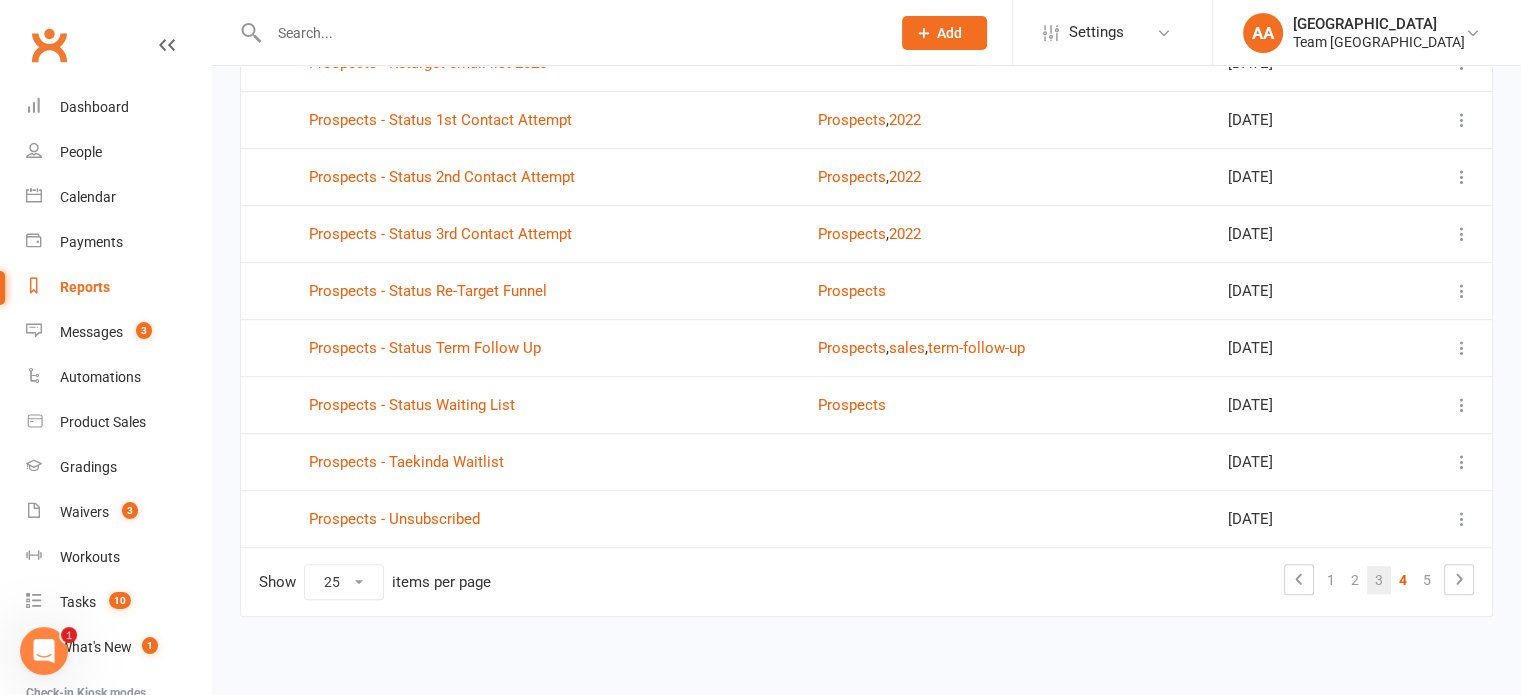 click on "3" at bounding box center [1379, 580] 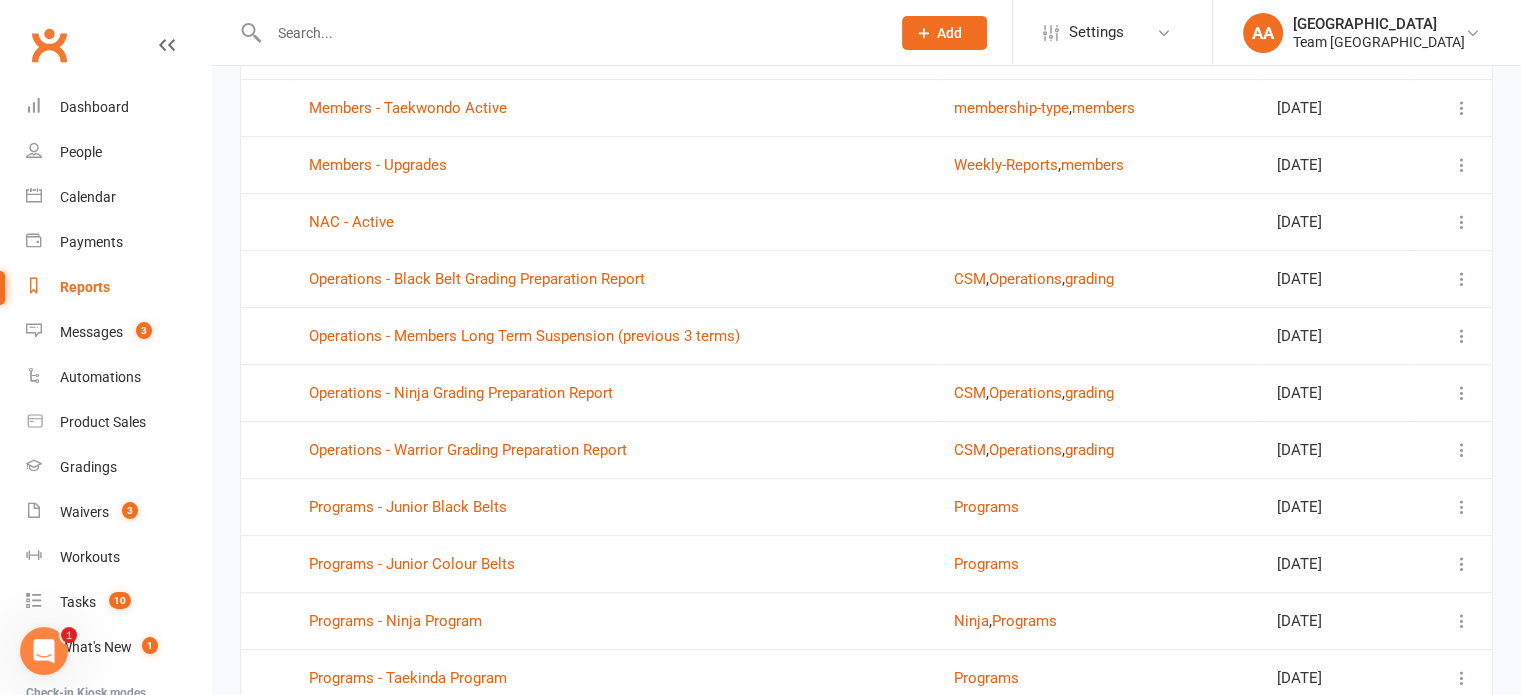 scroll, scrollTop: 1150, scrollLeft: 0, axis: vertical 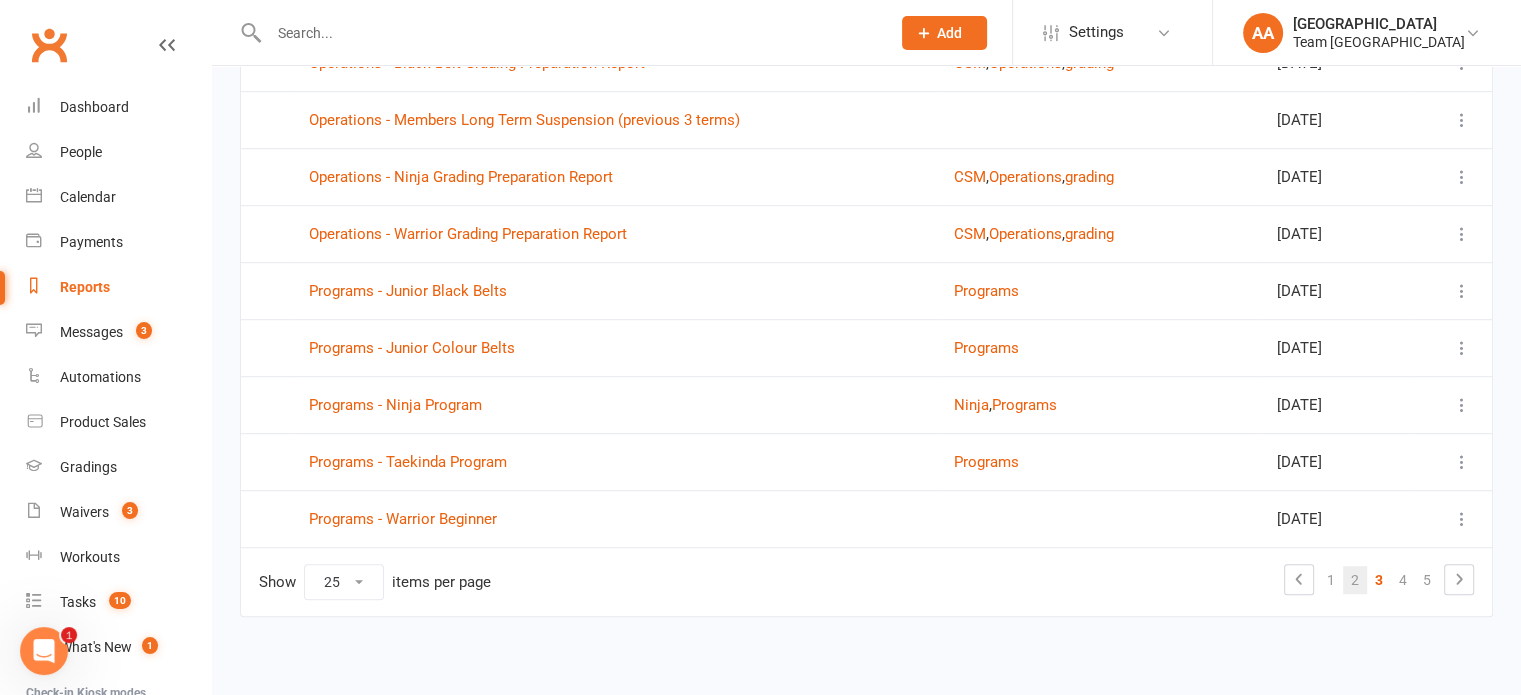 click on "2" at bounding box center (1355, 580) 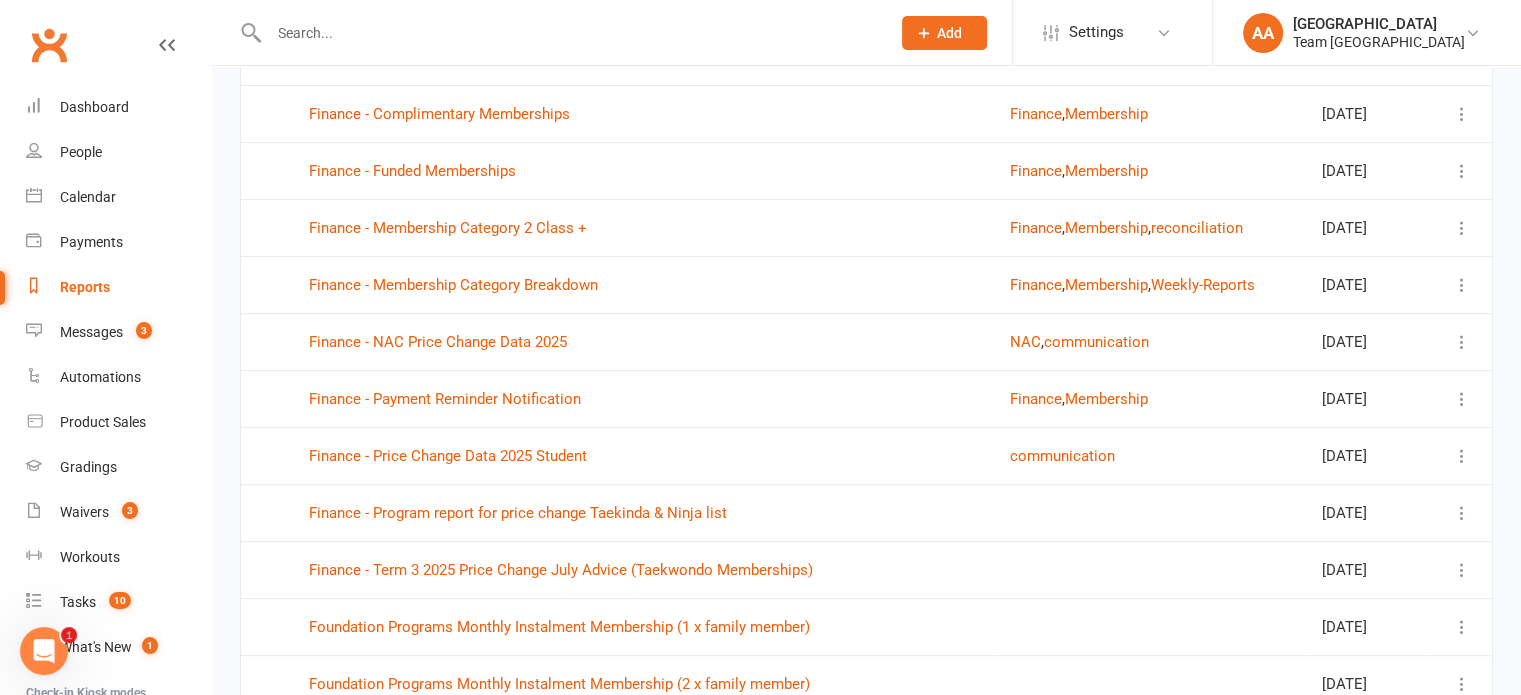 scroll, scrollTop: 0, scrollLeft: 0, axis: both 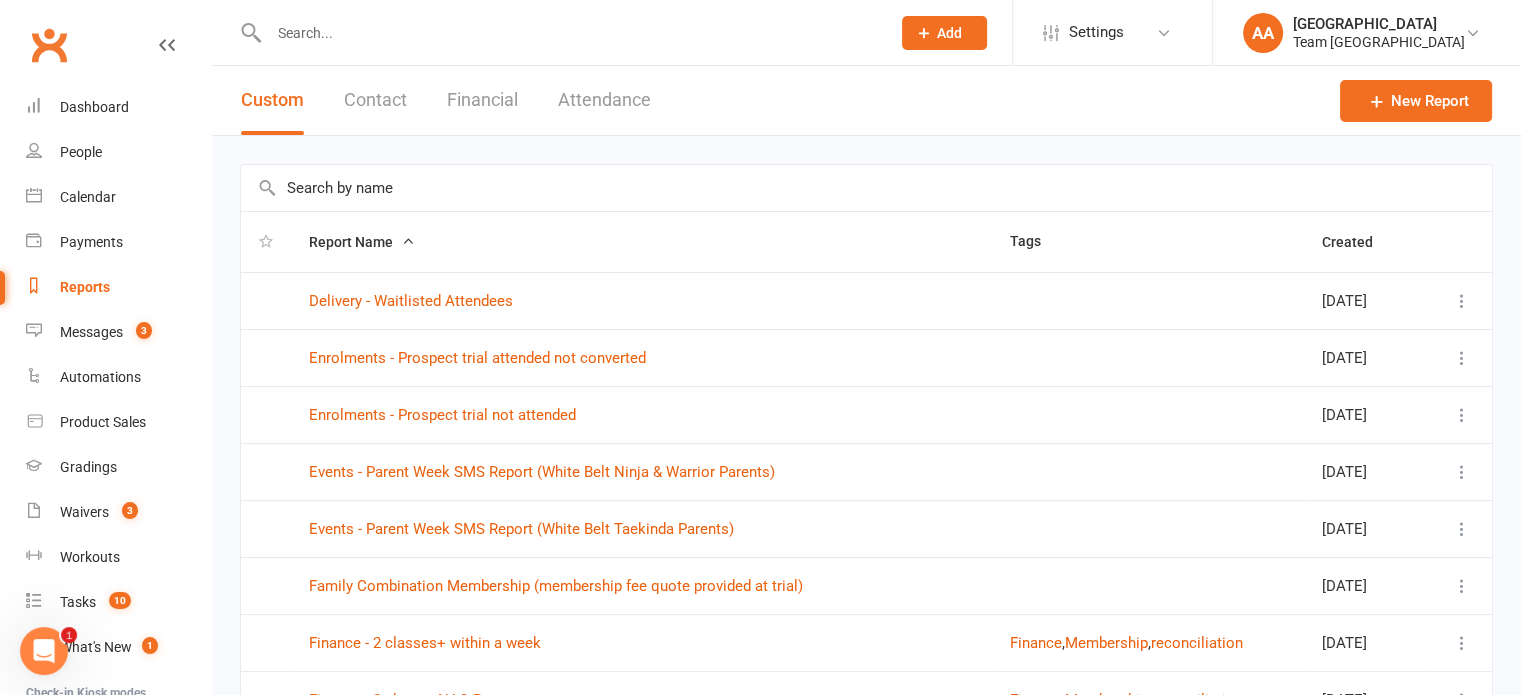 click at bounding box center (866, 188) 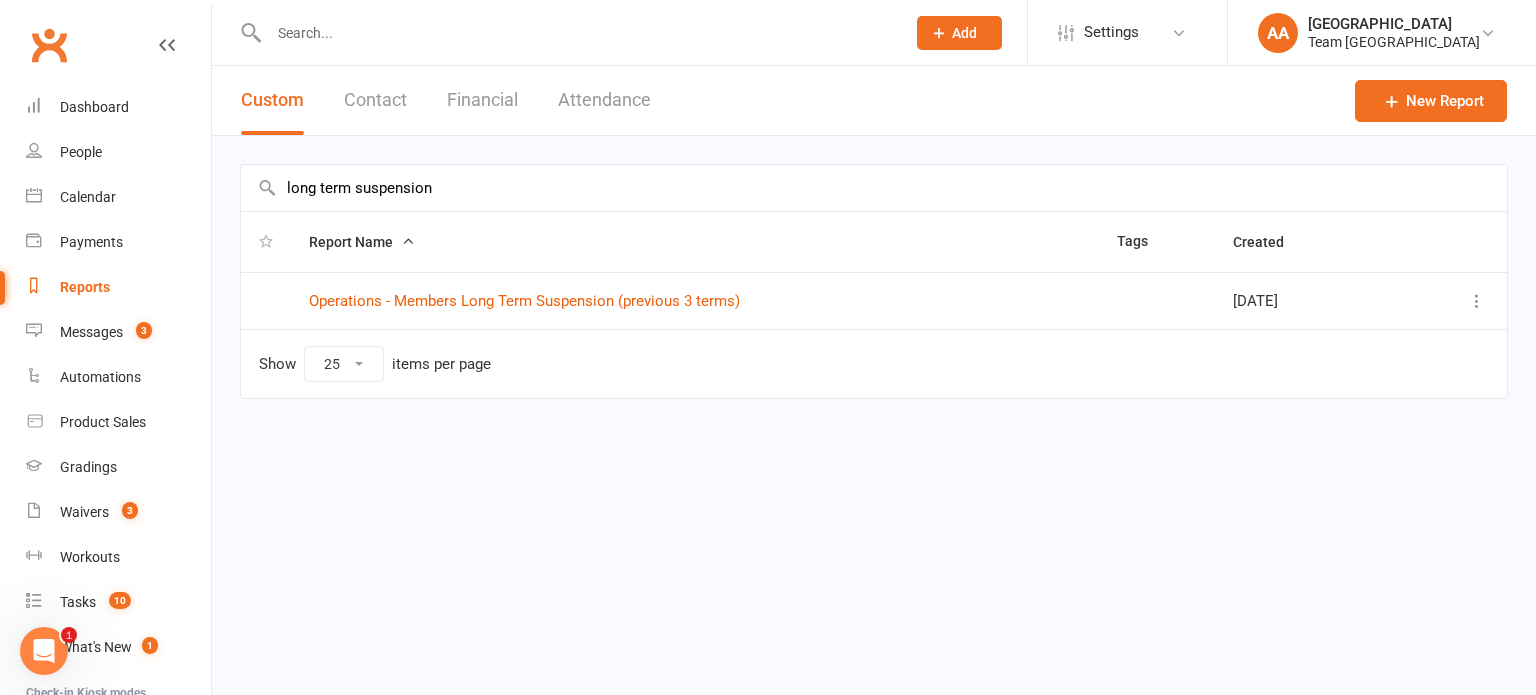 type on "long term suspension" 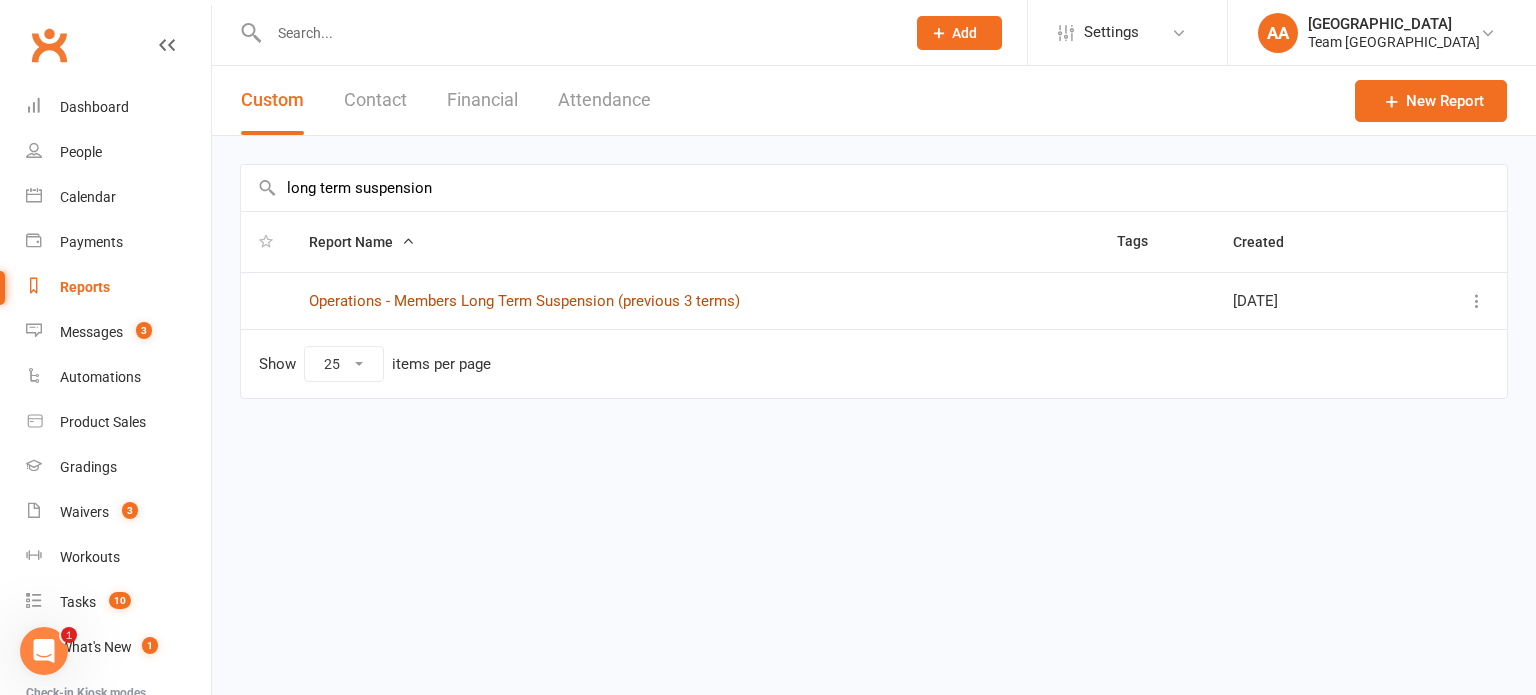 click on "Operations - Members Long Term Suspension (previous 3 terms)" at bounding box center (524, 301) 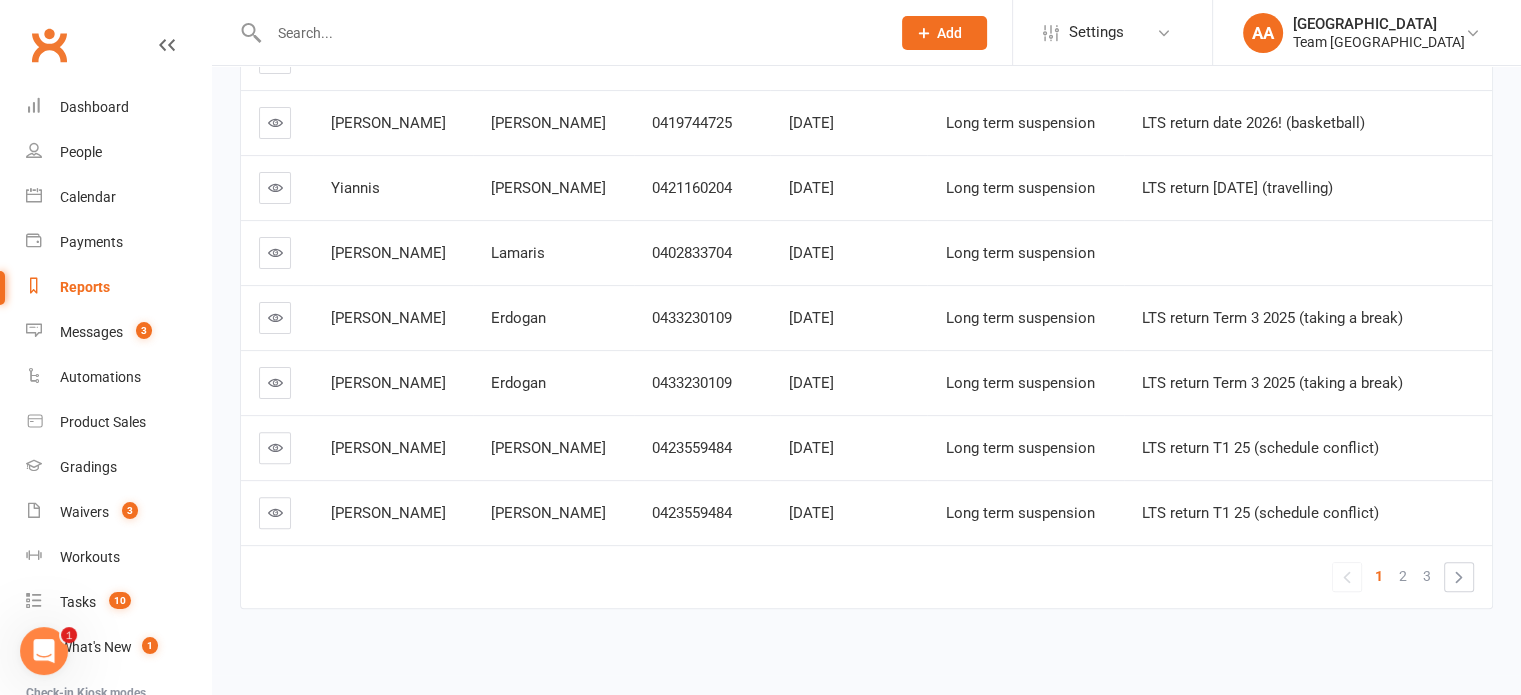 scroll, scrollTop: 526, scrollLeft: 0, axis: vertical 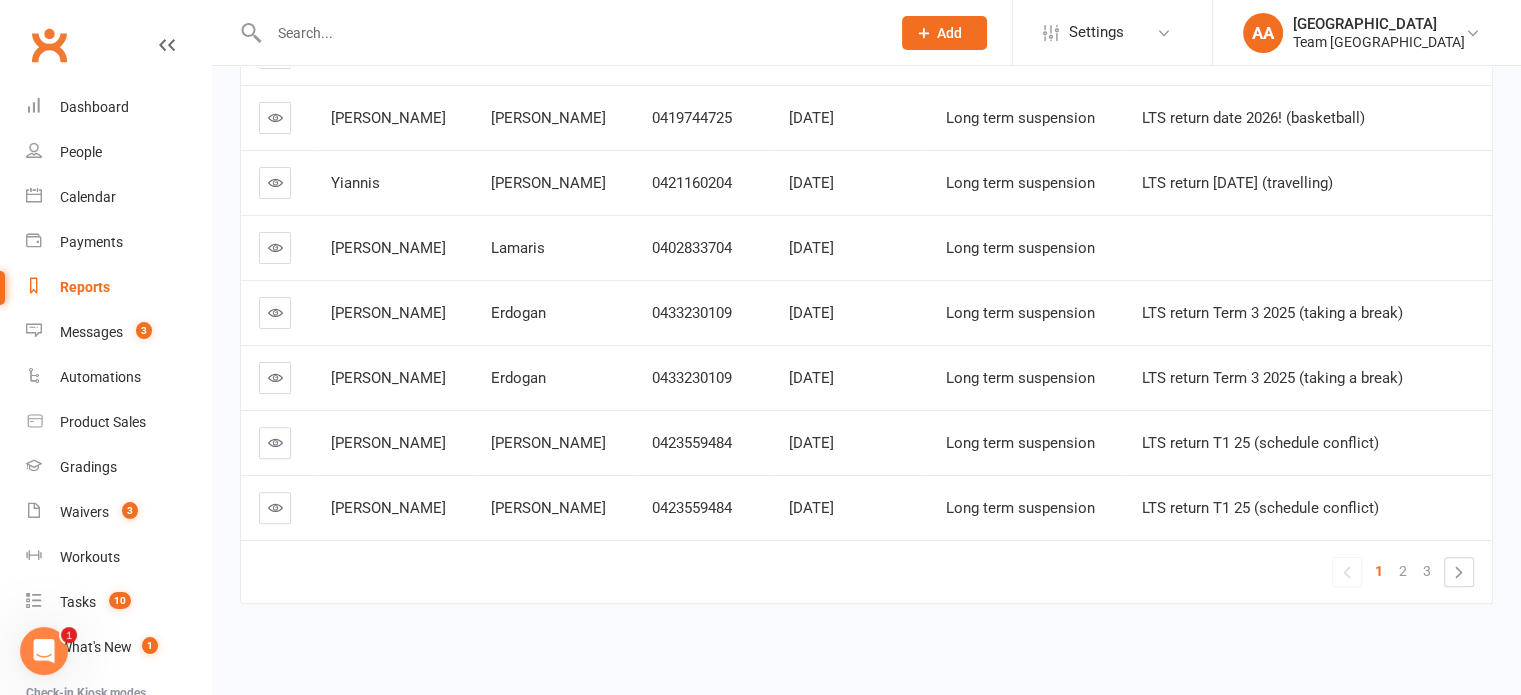 click on "3" at bounding box center (1427, 571) 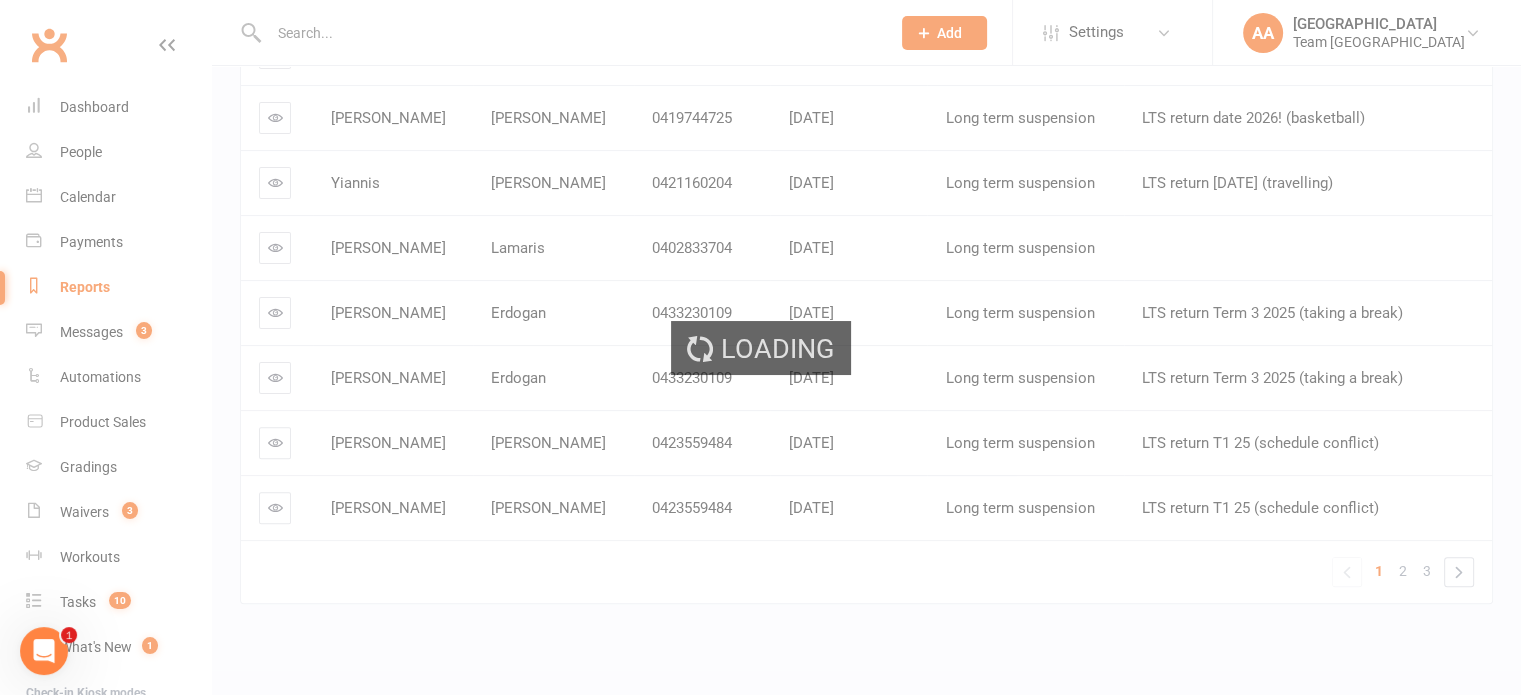 scroll, scrollTop: 0, scrollLeft: 0, axis: both 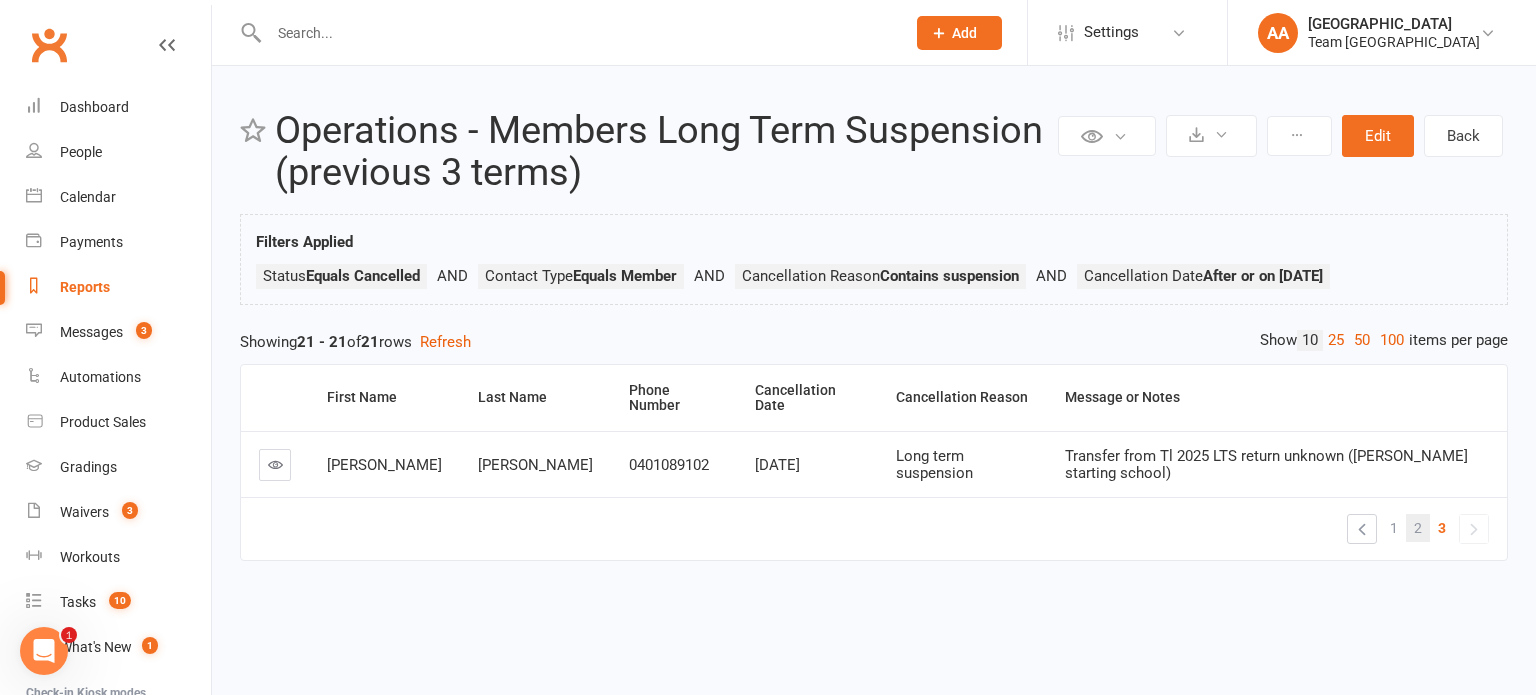 click on "2" at bounding box center (1418, 528) 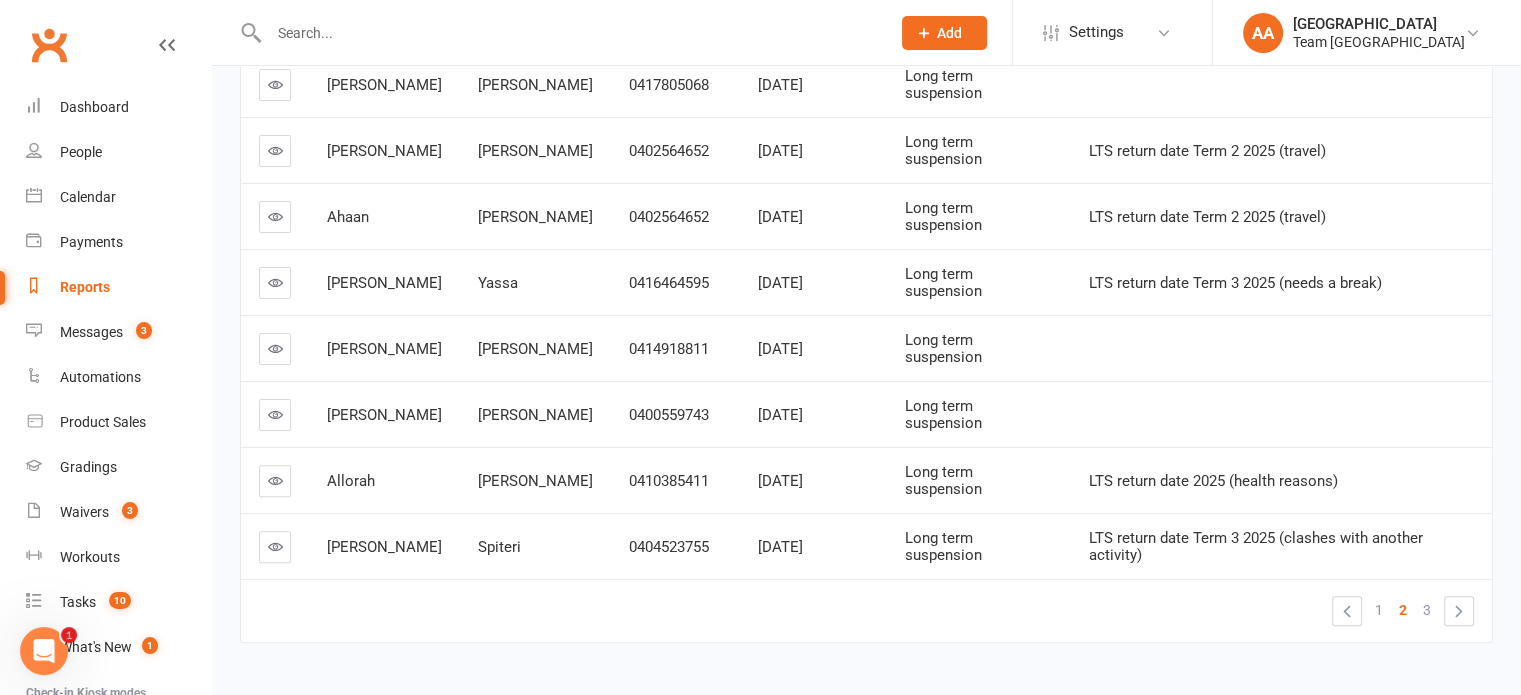 scroll, scrollTop: 526, scrollLeft: 0, axis: vertical 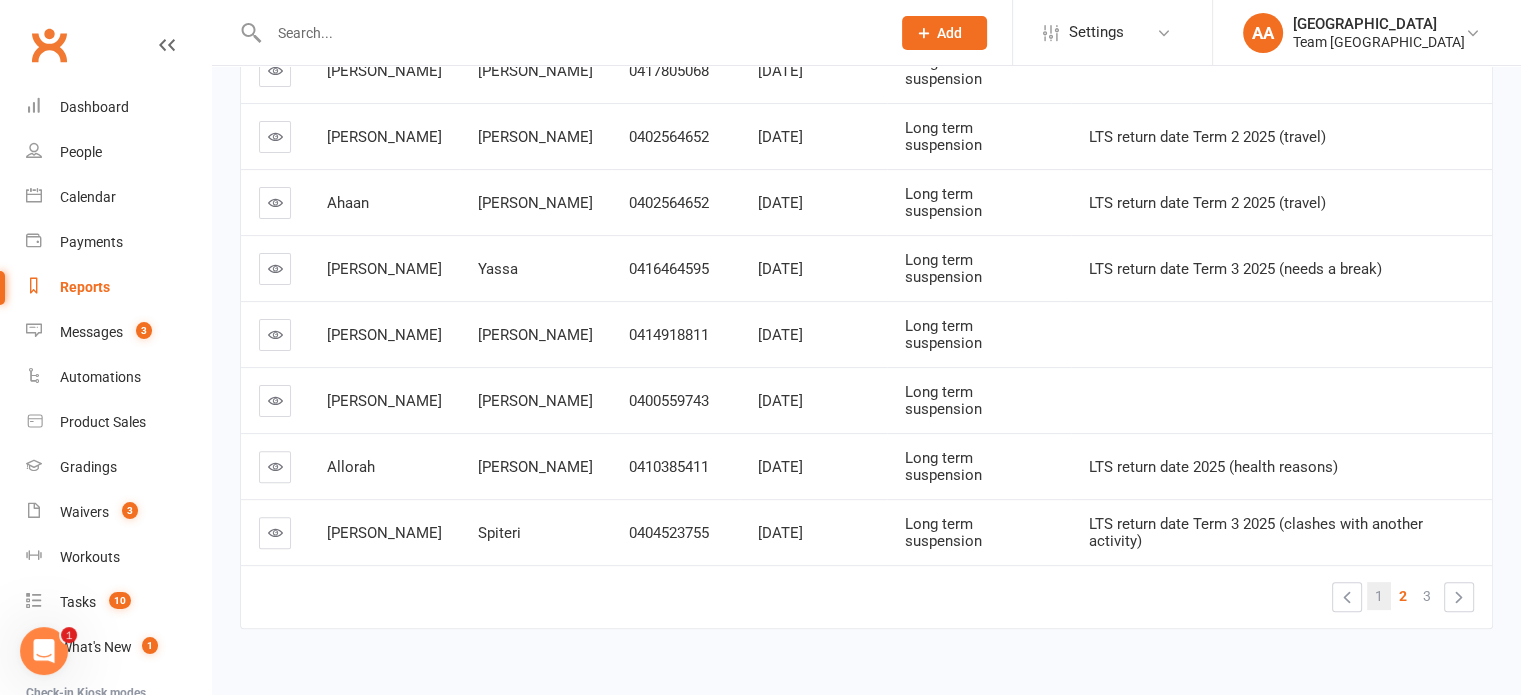 click on "1" at bounding box center [1379, 596] 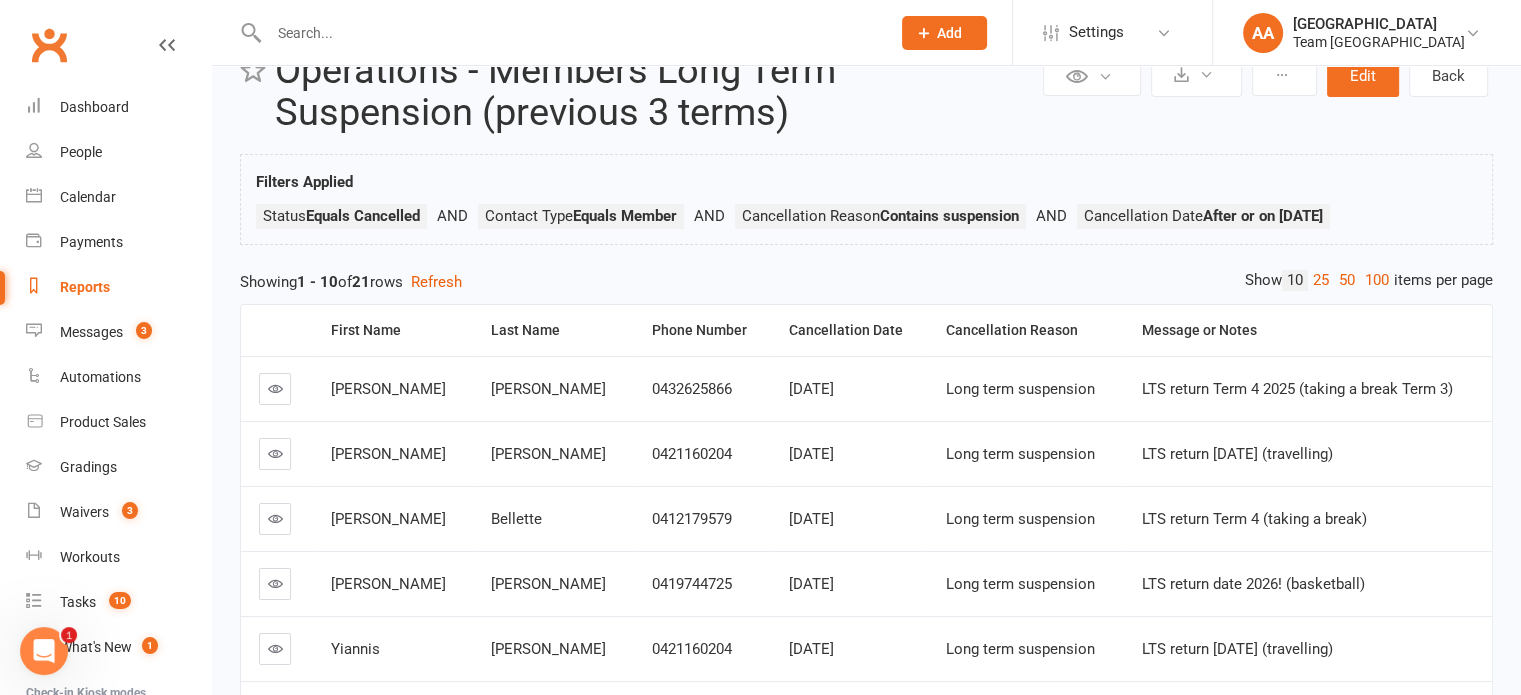scroll, scrollTop: 0, scrollLeft: 0, axis: both 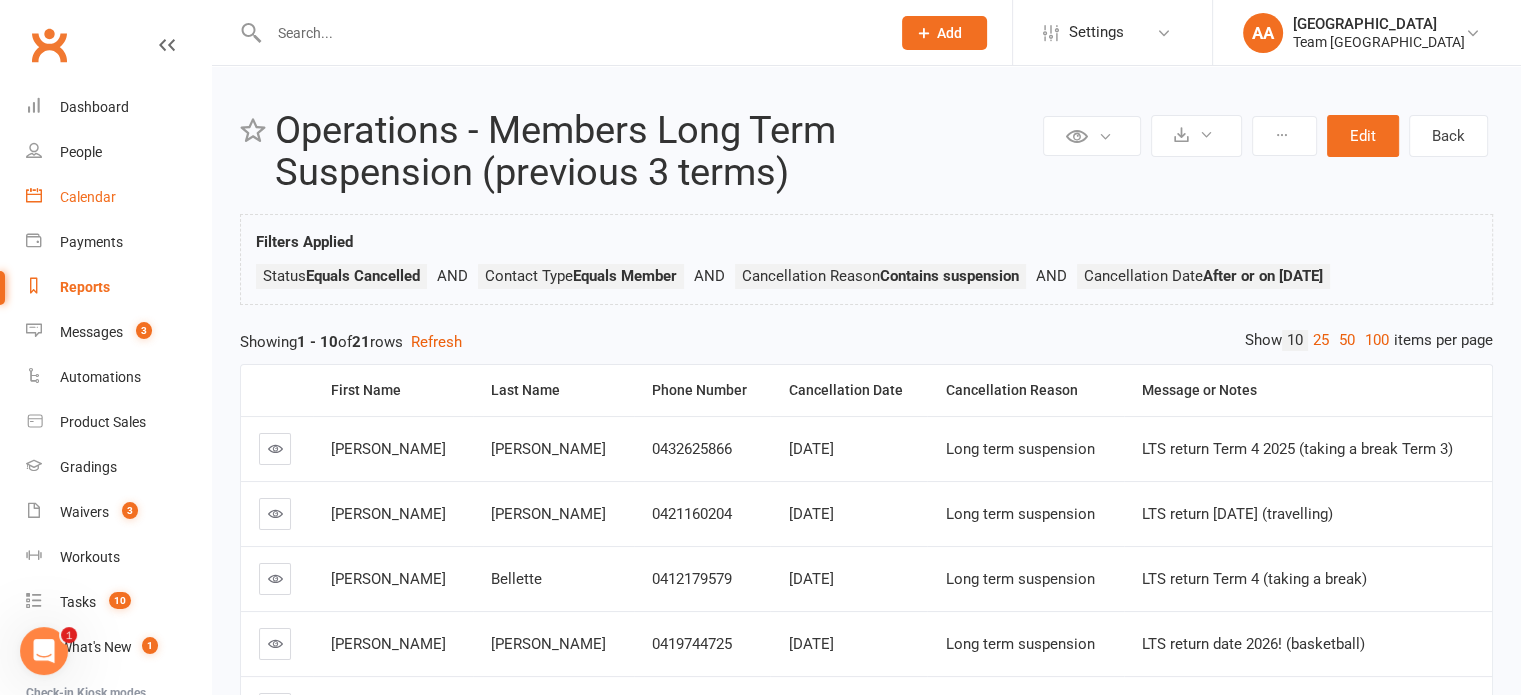 click on "Calendar" at bounding box center [88, 197] 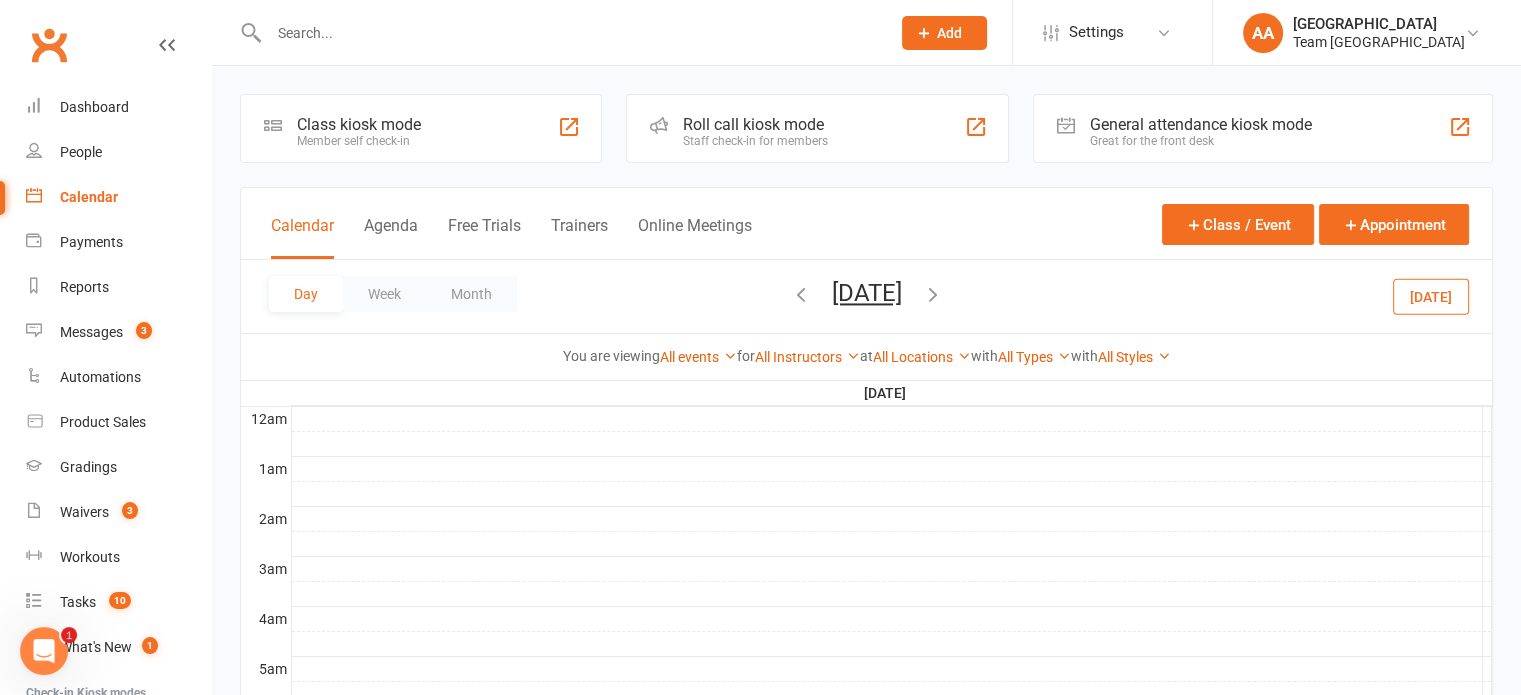 click on "[DATE]" at bounding box center [867, 293] 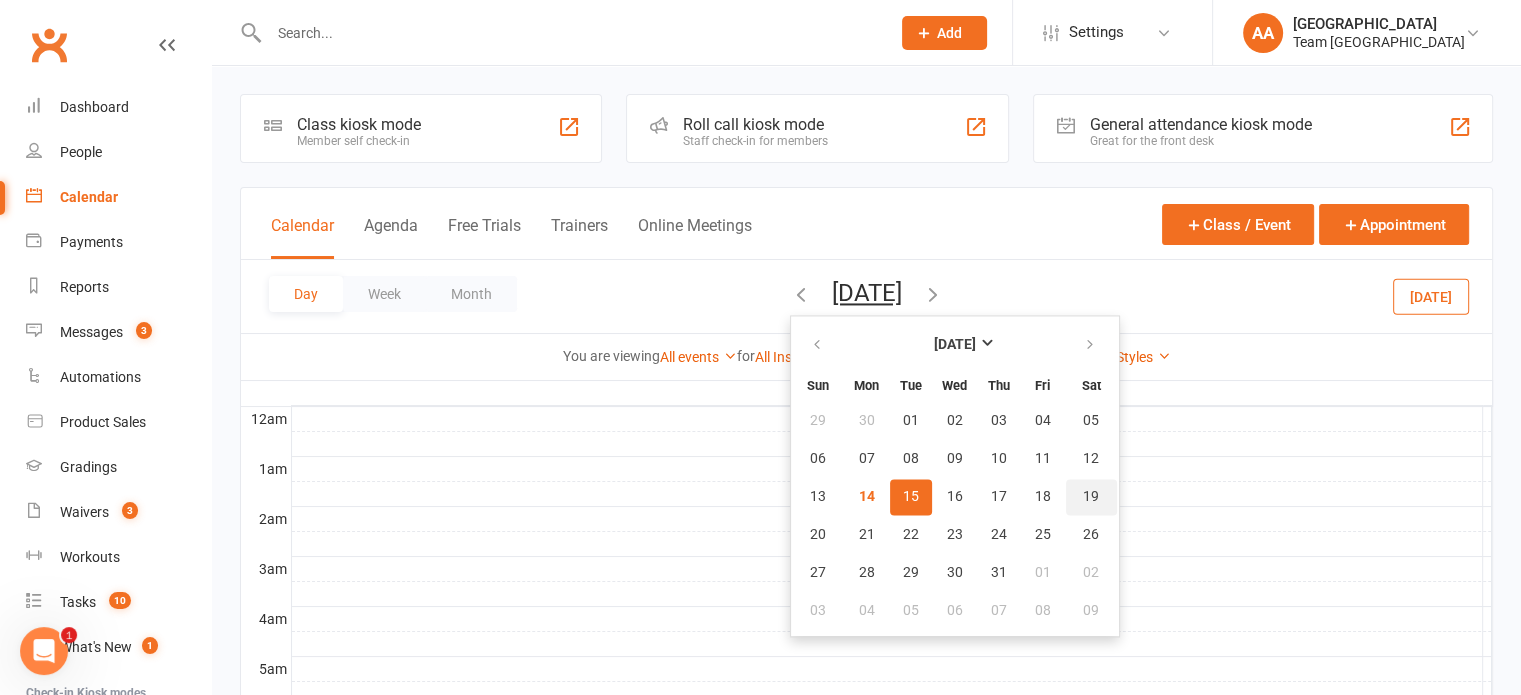 click on "19" at bounding box center (1091, 497) 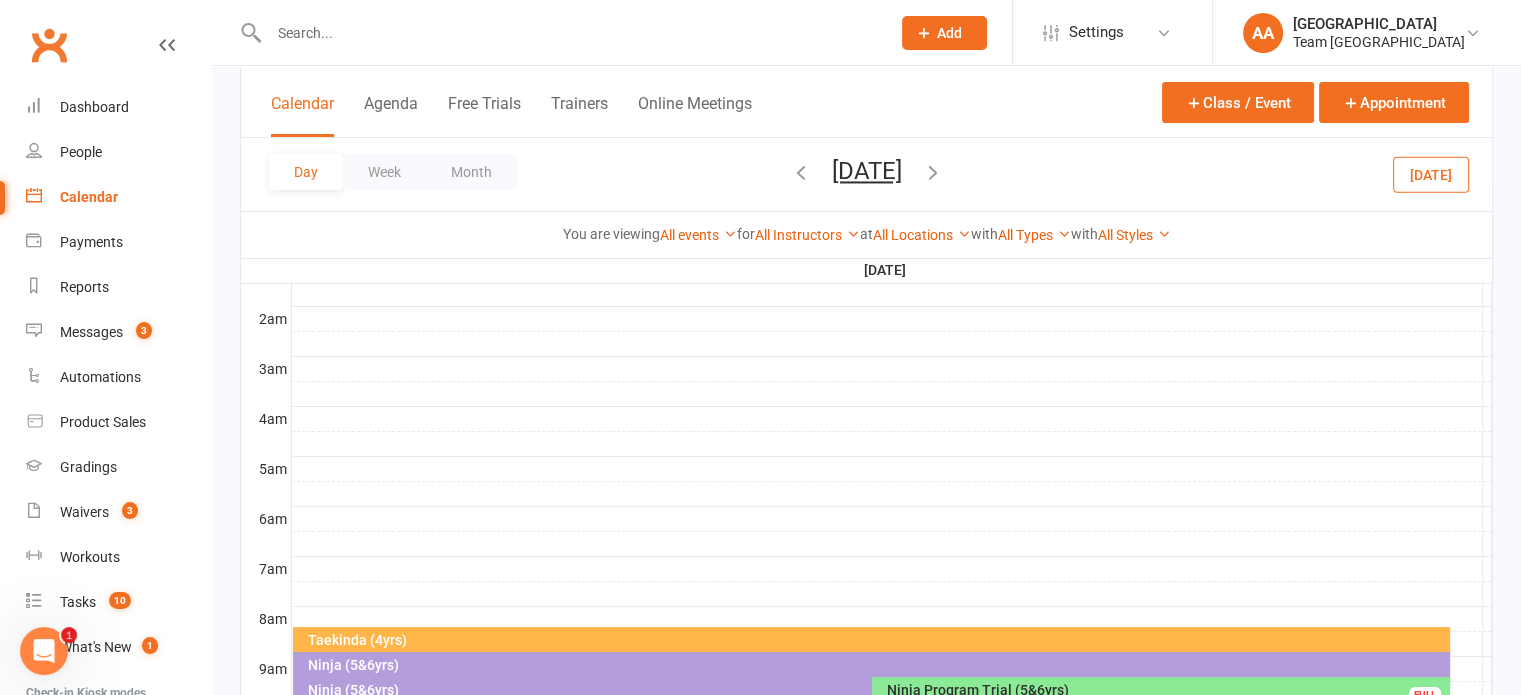 scroll, scrollTop: 300, scrollLeft: 0, axis: vertical 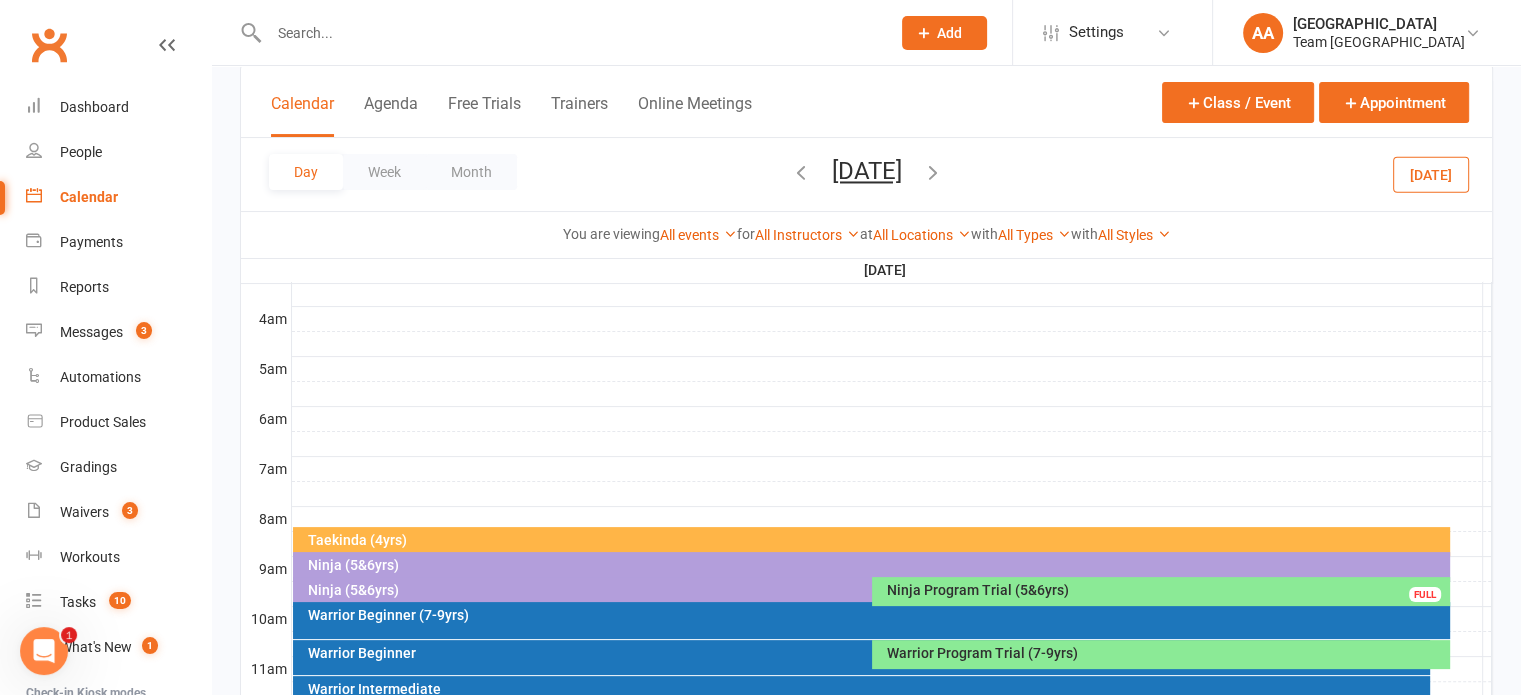 click on "Taekinda (4yrs)" at bounding box center [876, 540] 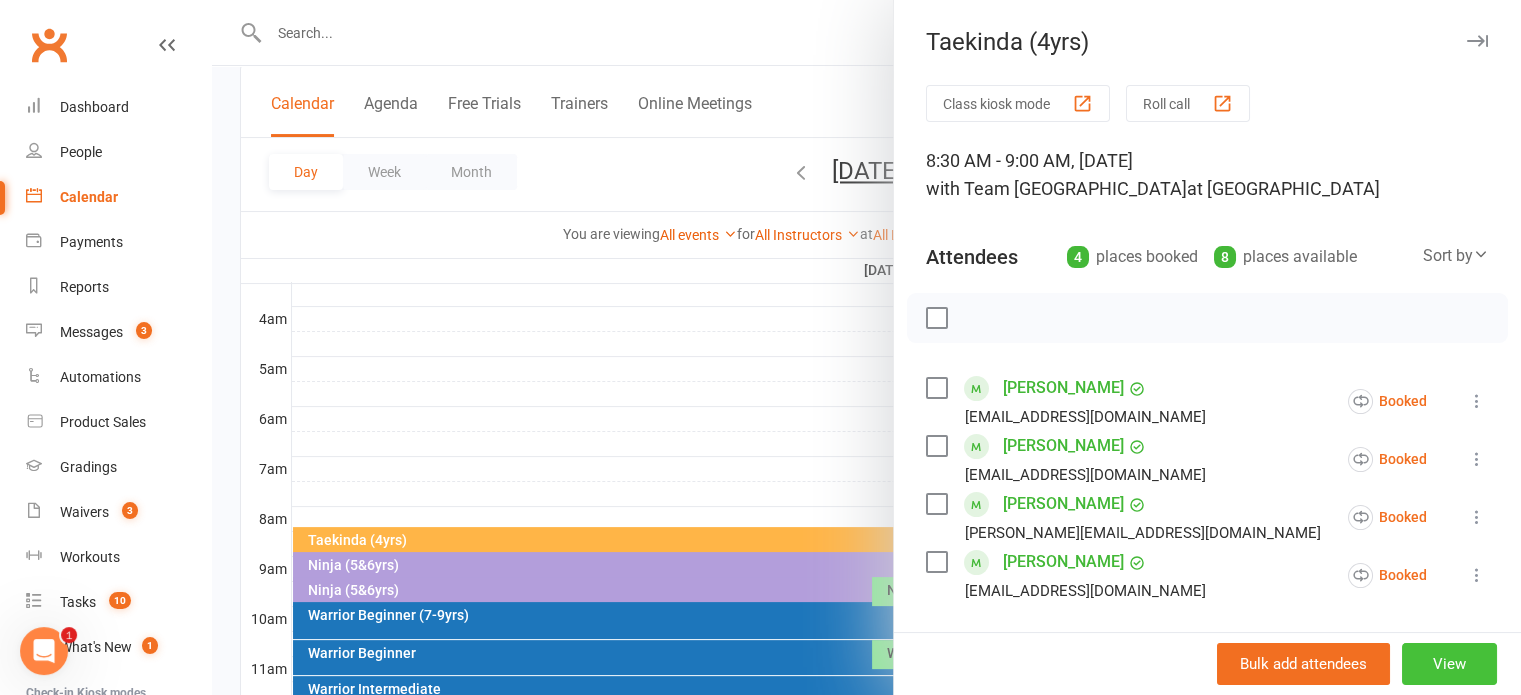 click on "View" at bounding box center (1449, 664) 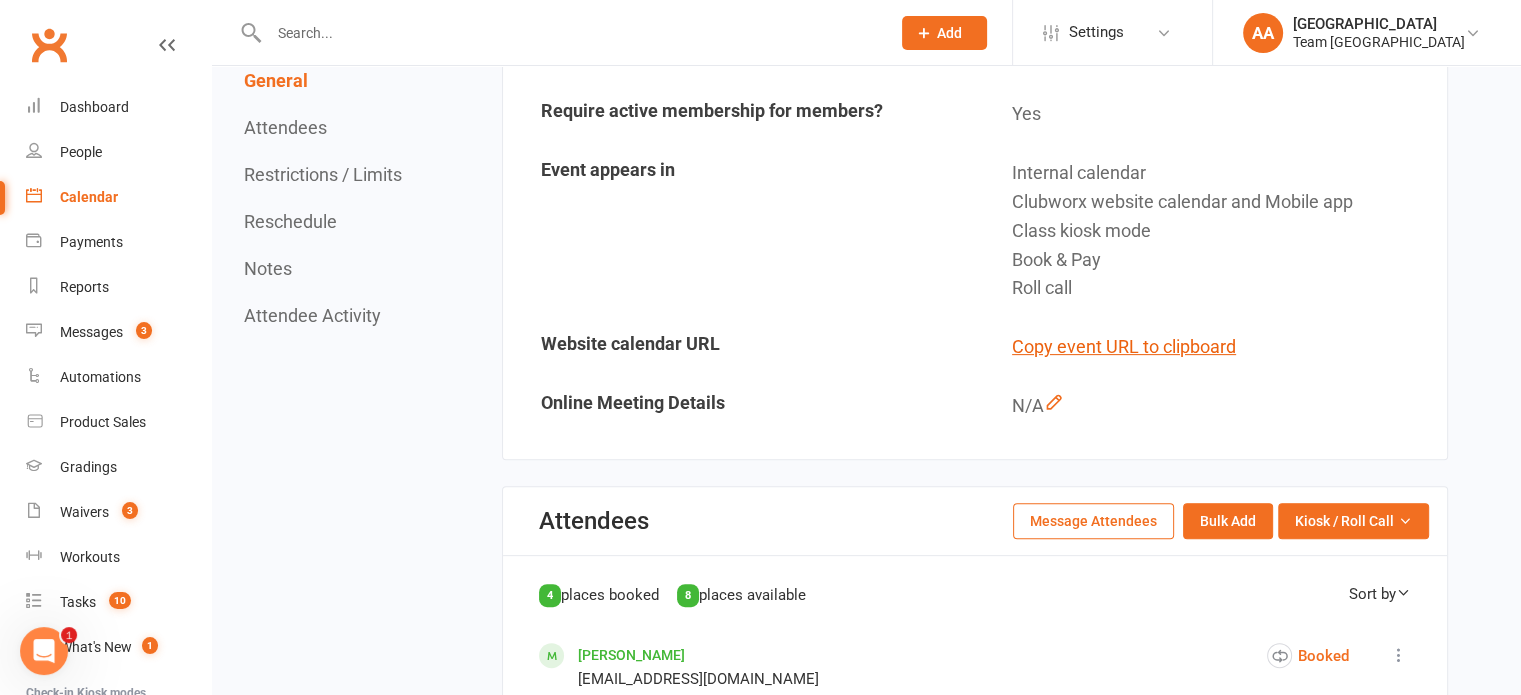 scroll, scrollTop: 700, scrollLeft: 0, axis: vertical 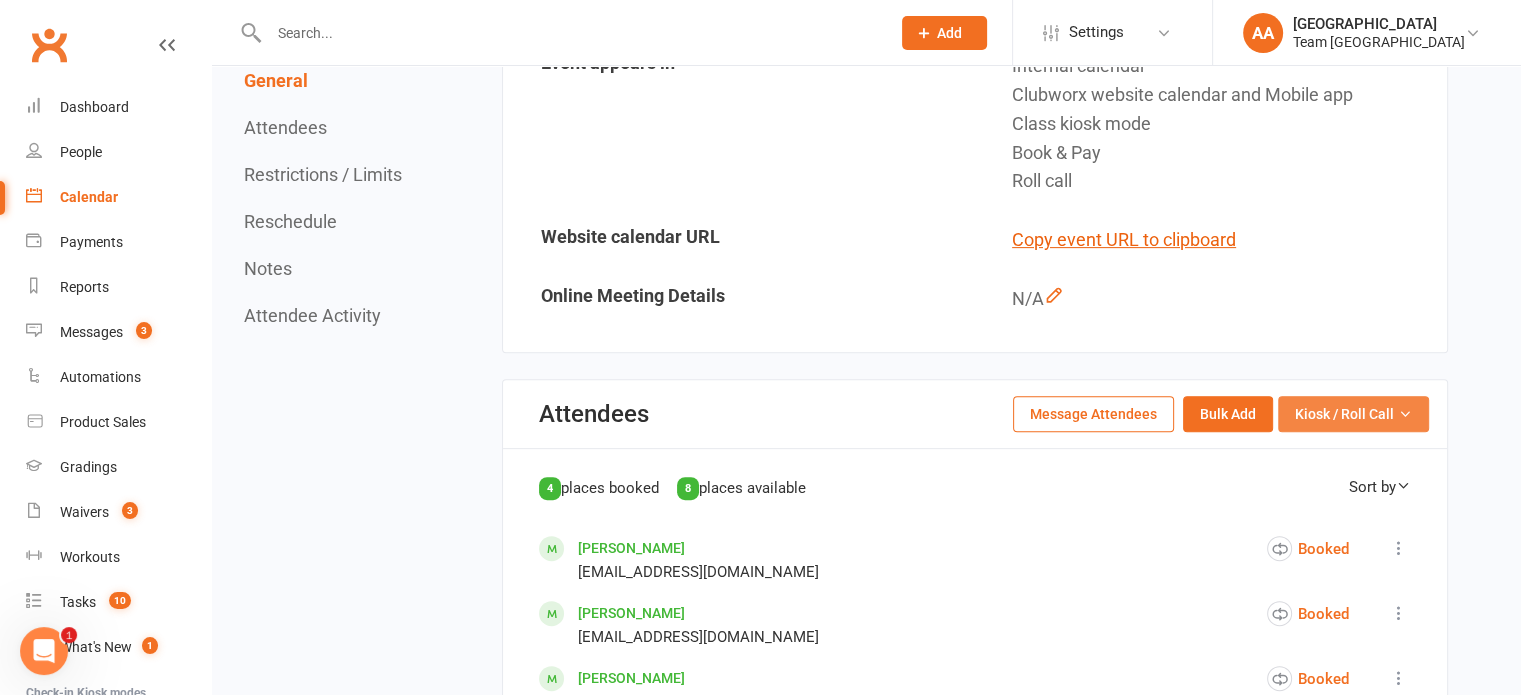 click on "Kiosk / Roll Call" at bounding box center [1344, 414] 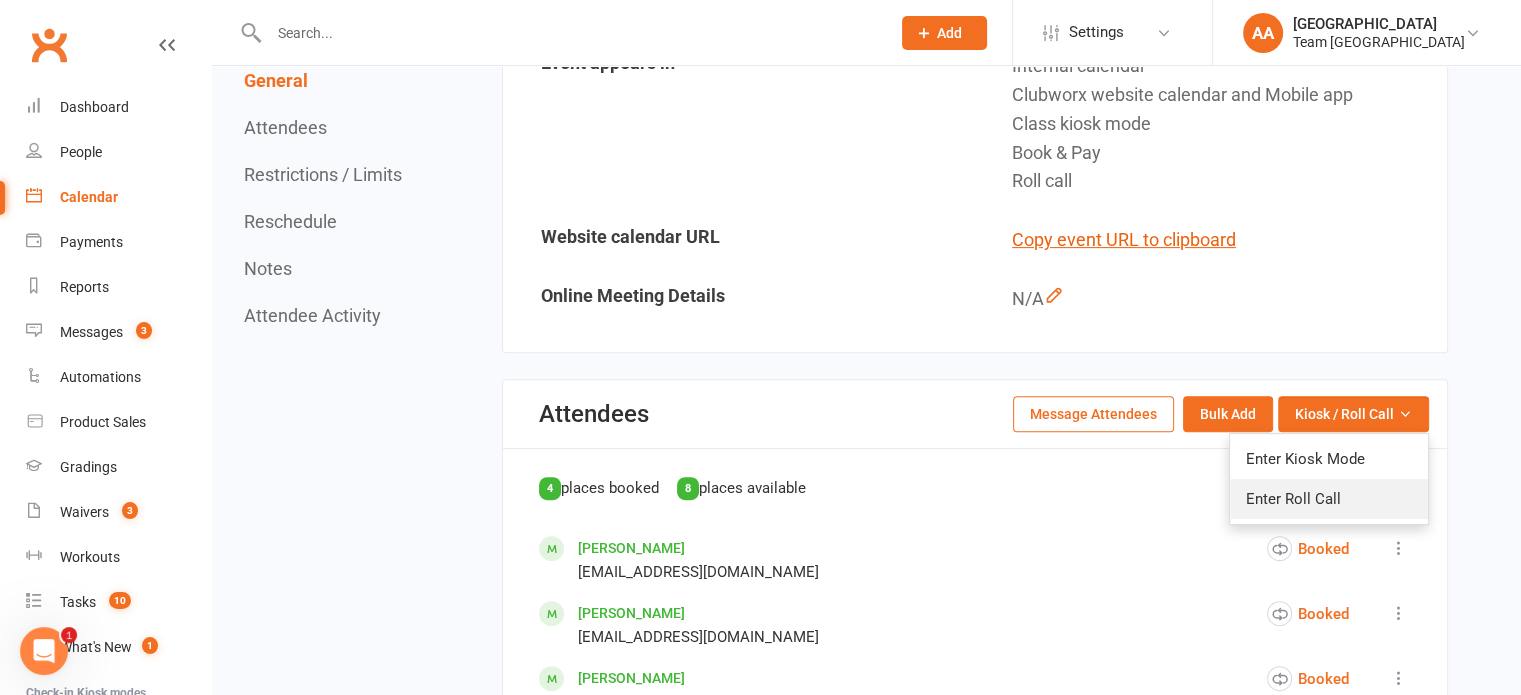 click on "Enter Roll Call" at bounding box center [1329, 499] 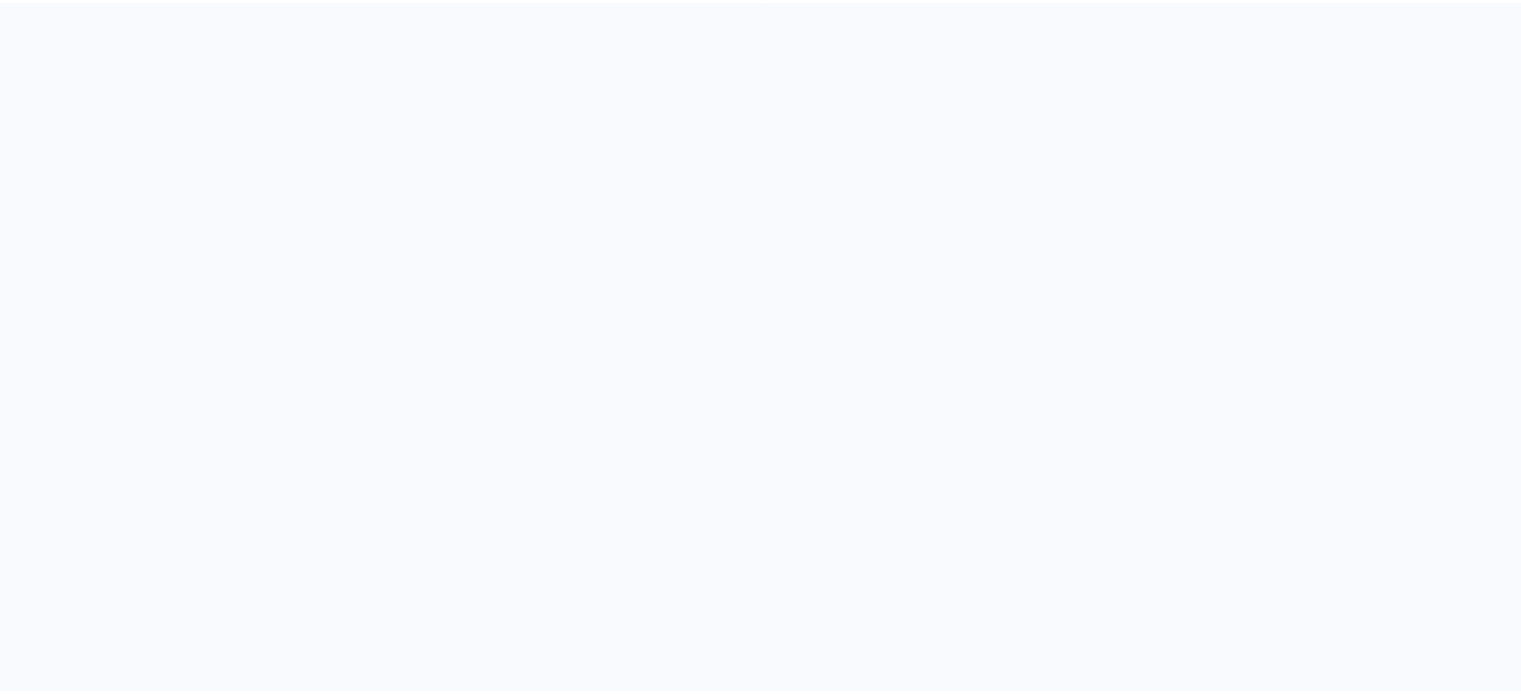 scroll, scrollTop: 0, scrollLeft: 0, axis: both 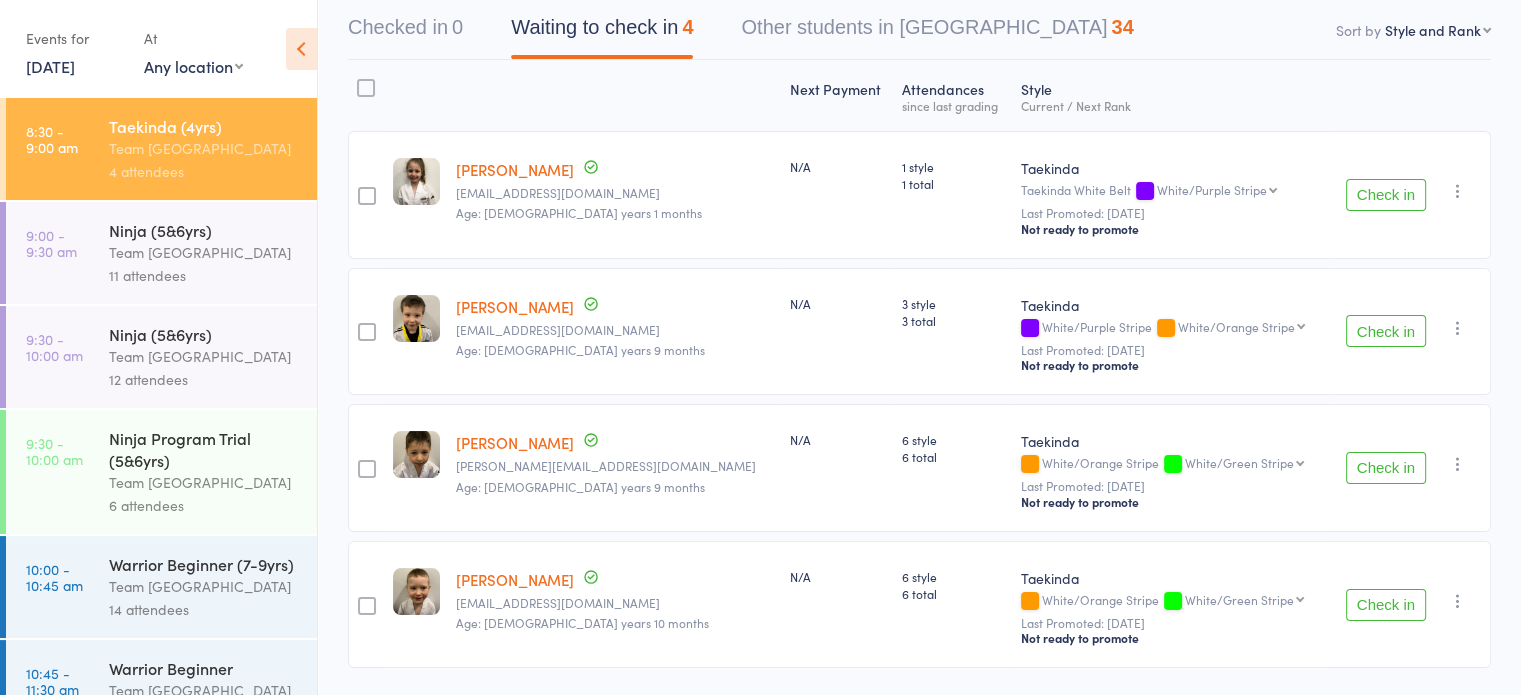 click on "Team [GEOGRAPHIC_DATA]" at bounding box center [204, 482] 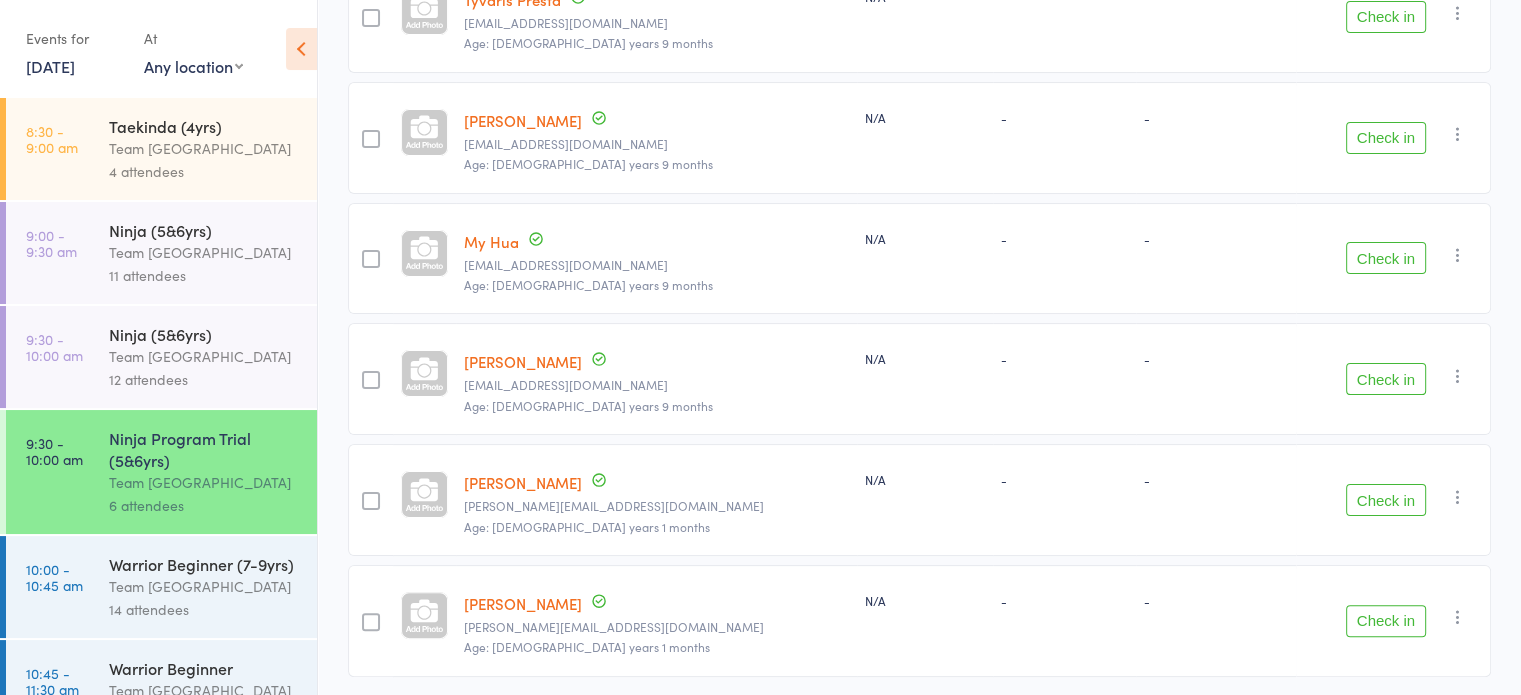 scroll, scrollTop: 400, scrollLeft: 0, axis: vertical 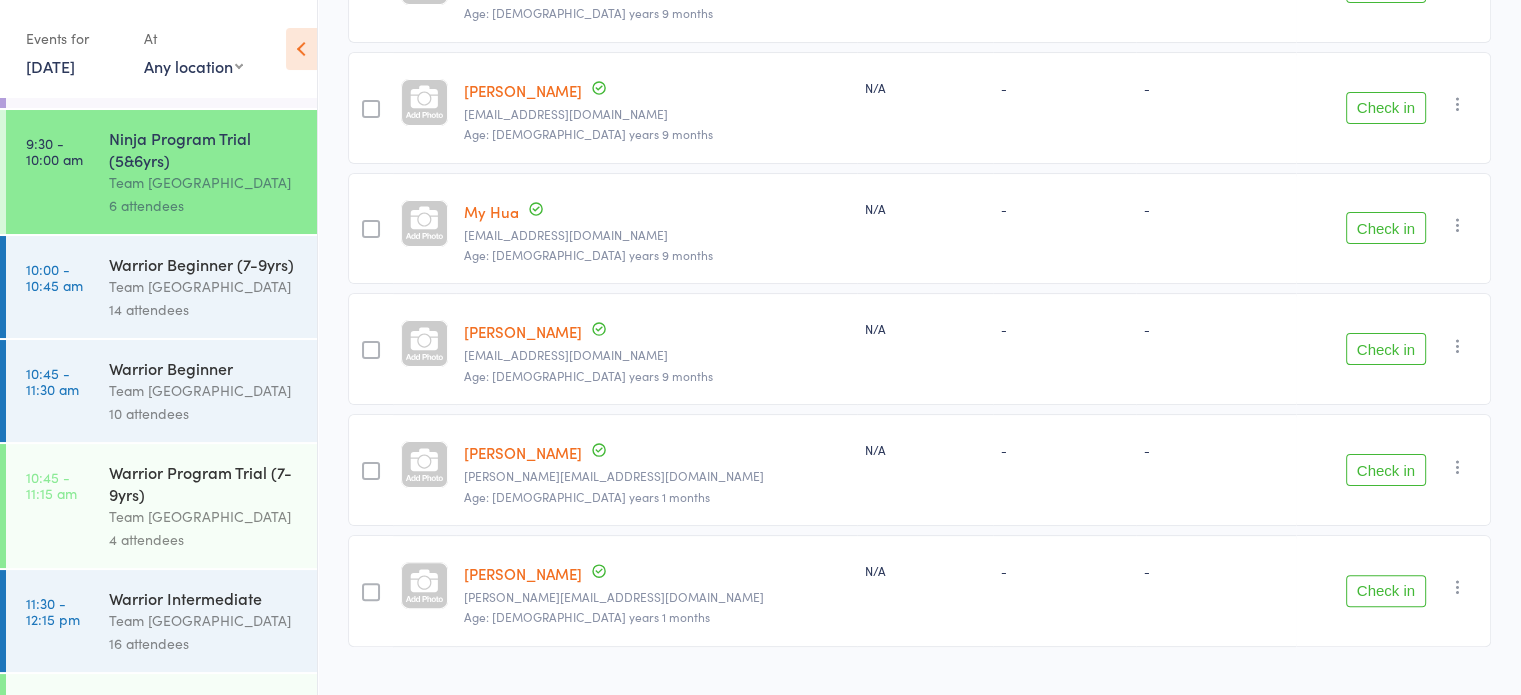 click on "Team [GEOGRAPHIC_DATA]" at bounding box center (204, 516) 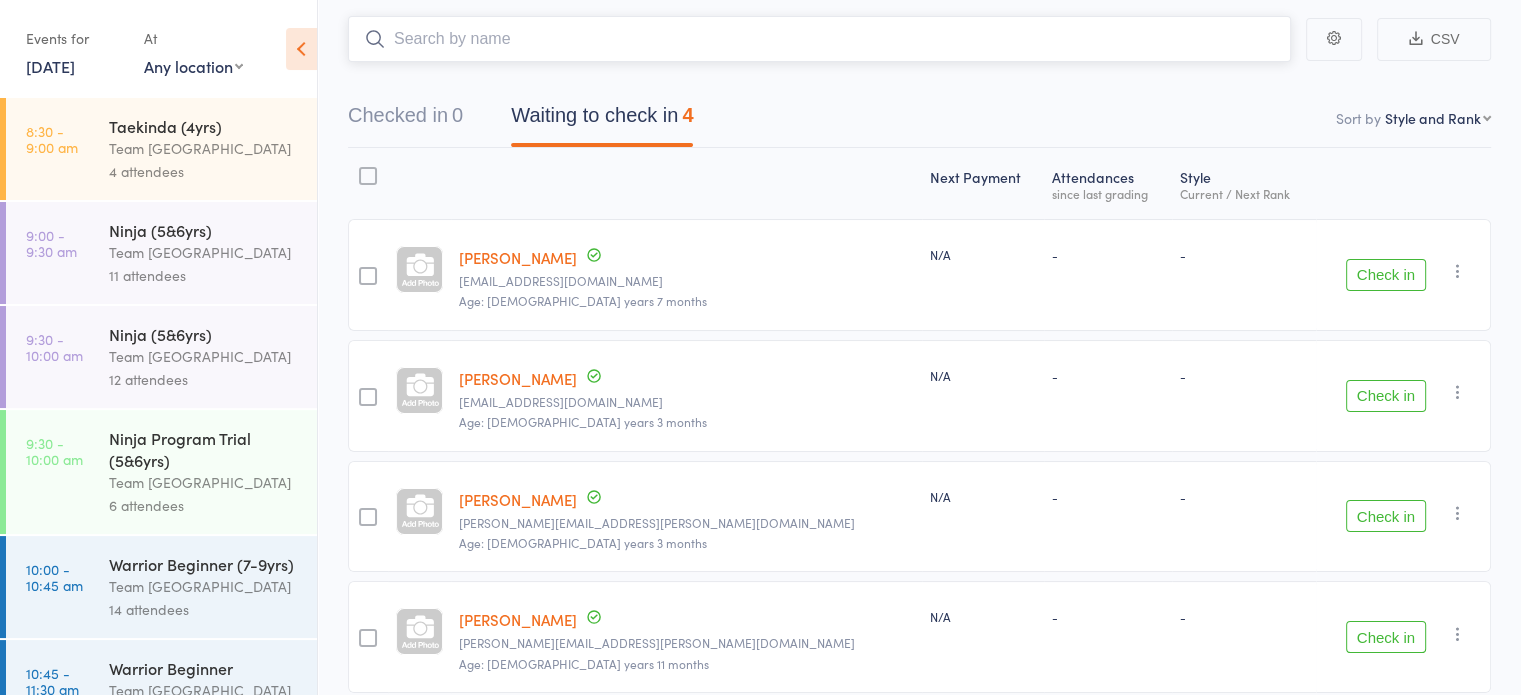 scroll, scrollTop: 196, scrollLeft: 0, axis: vertical 